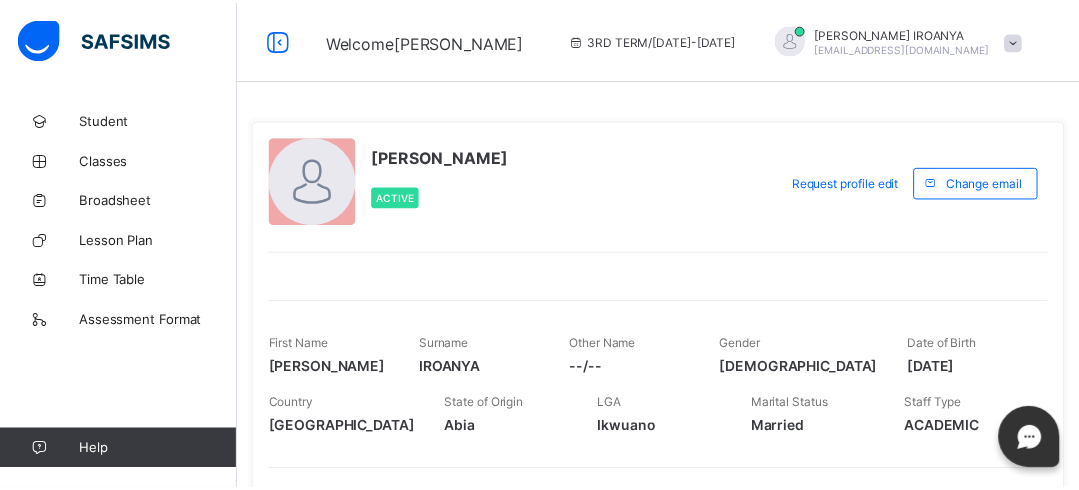 scroll, scrollTop: 0, scrollLeft: 0, axis: both 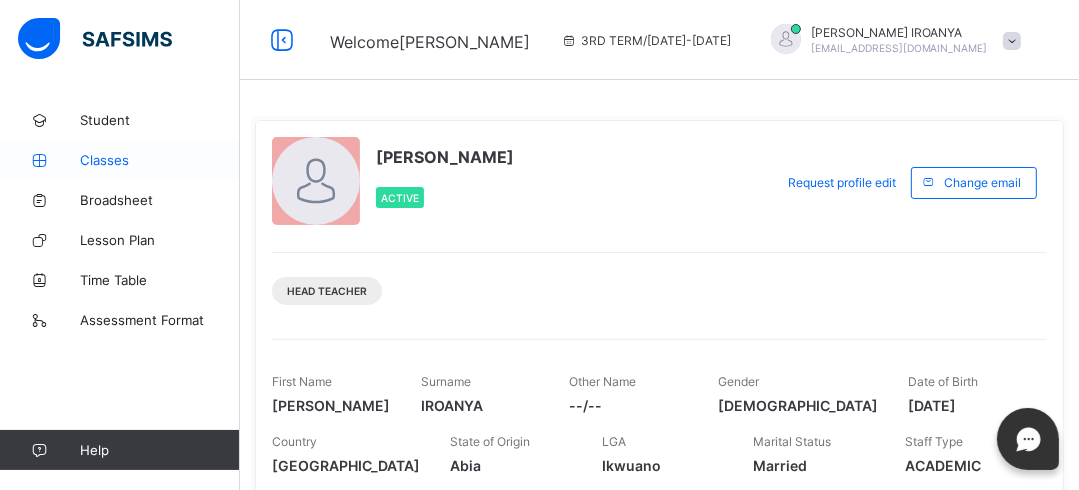 click on "Classes" at bounding box center [160, 160] 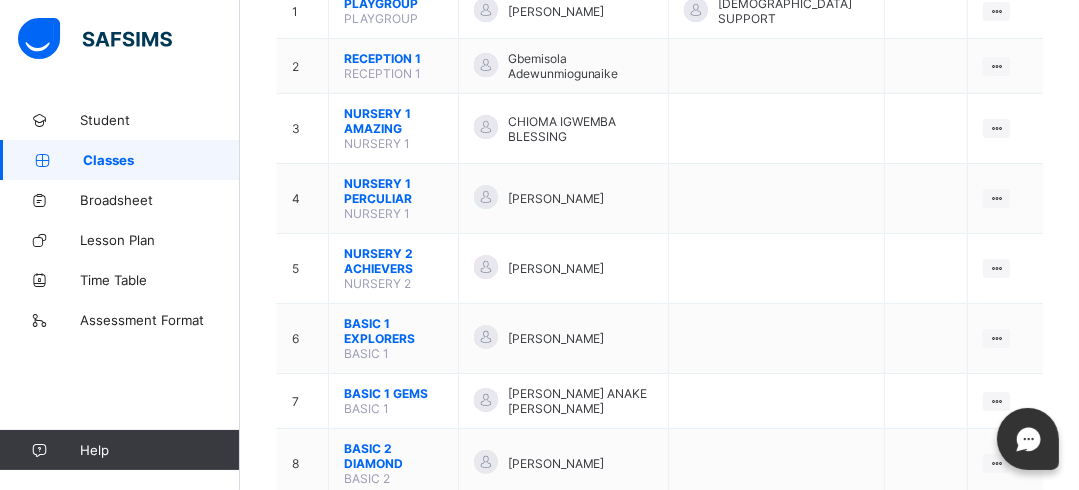 scroll, scrollTop: 298, scrollLeft: 0, axis: vertical 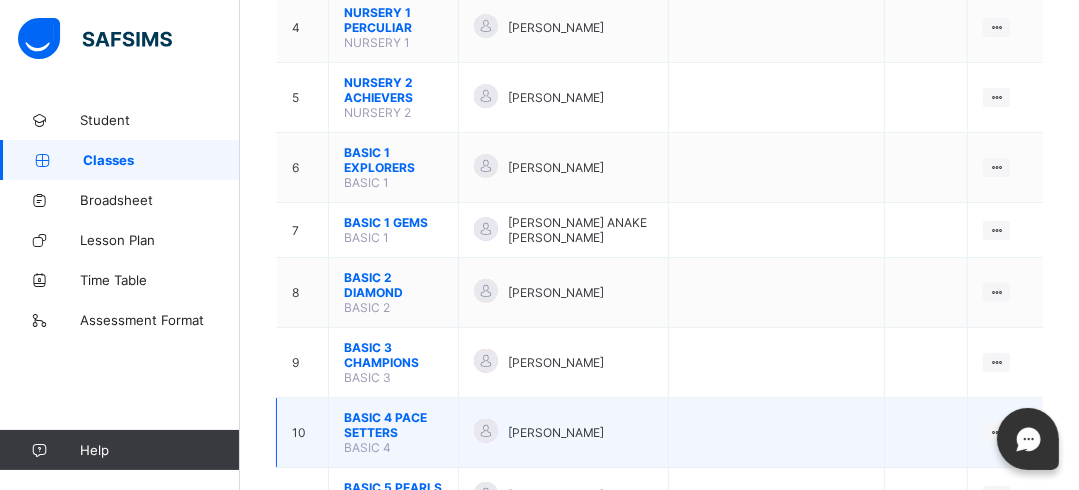 click on "BASIC 4   PACE SETTERS" at bounding box center [393, 425] 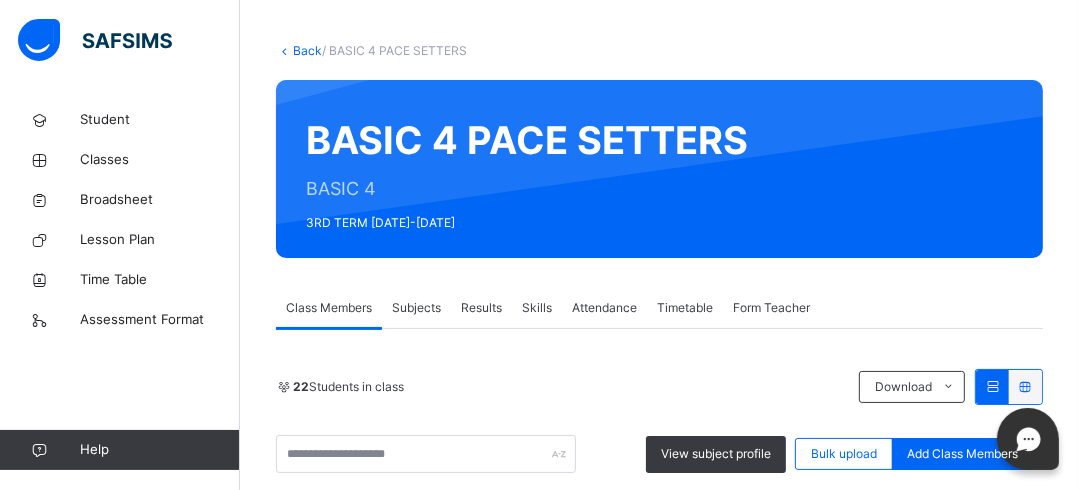 scroll, scrollTop: 437, scrollLeft: 0, axis: vertical 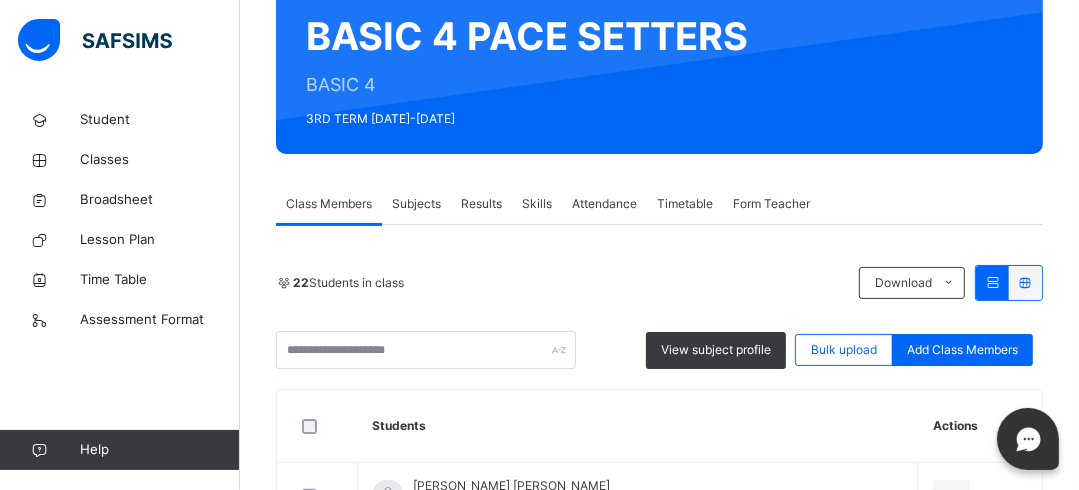 click on "Results" at bounding box center (481, 204) 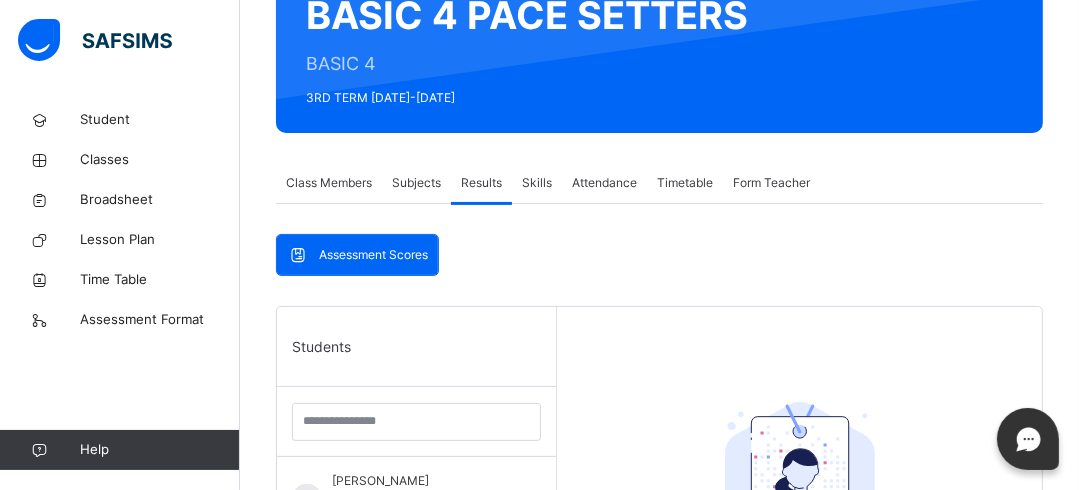 scroll, scrollTop: 224, scrollLeft: 0, axis: vertical 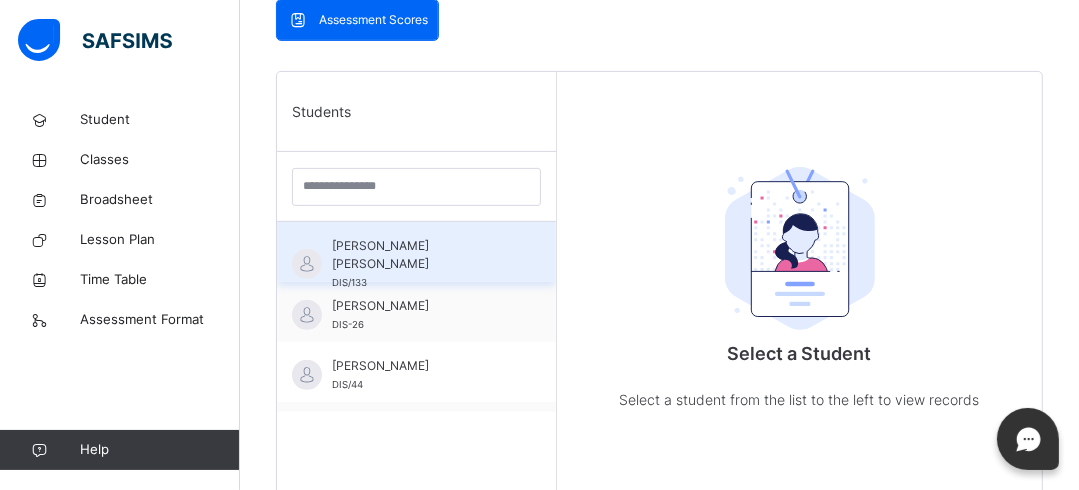 click on "[PERSON_NAME] [PERSON_NAME]" at bounding box center (421, 255) 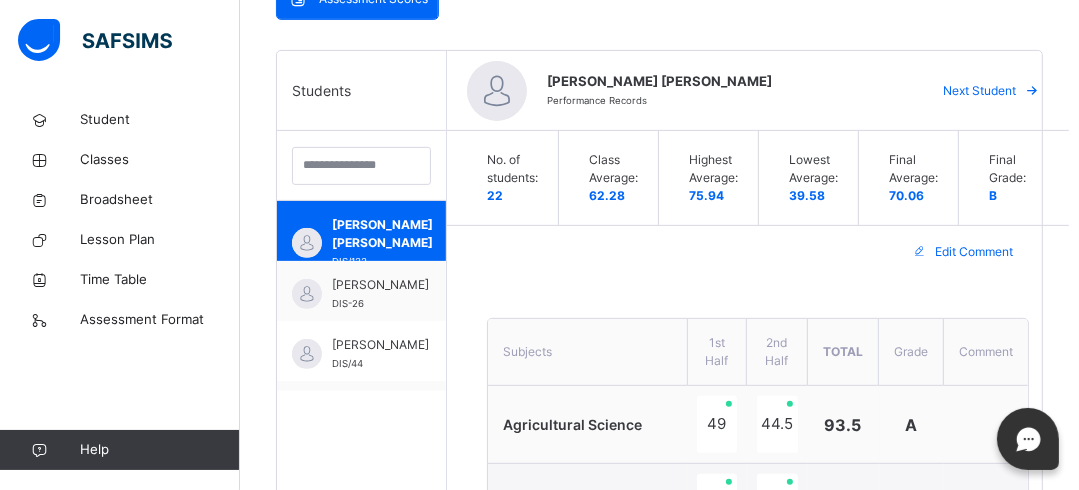 scroll, scrollTop: 480, scrollLeft: 0, axis: vertical 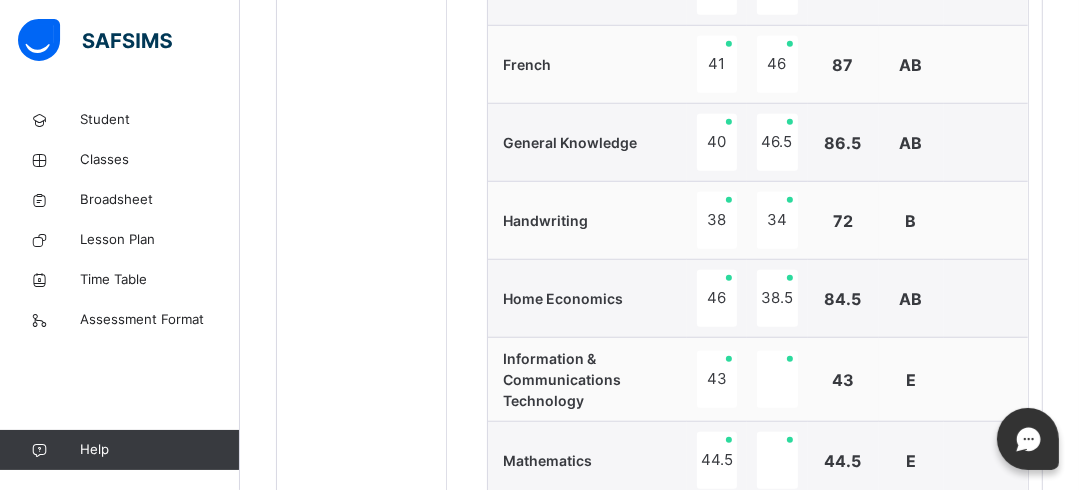 drag, startPoint x: 1081, startPoint y: 481, endPoint x: 1029, endPoint y: 350, distance: 140.94325 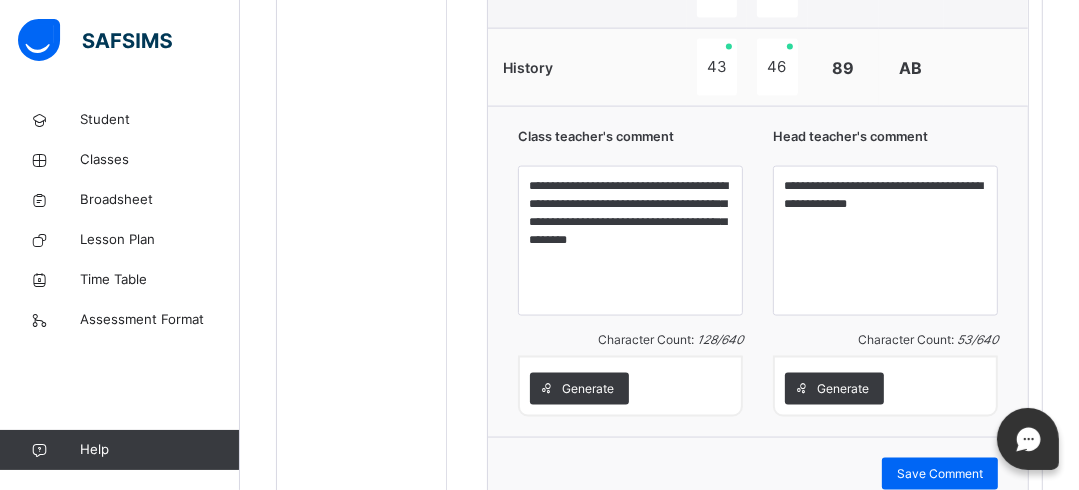 scroll, scrollTop: 2090, scrollLeft: 0, axis: vertical 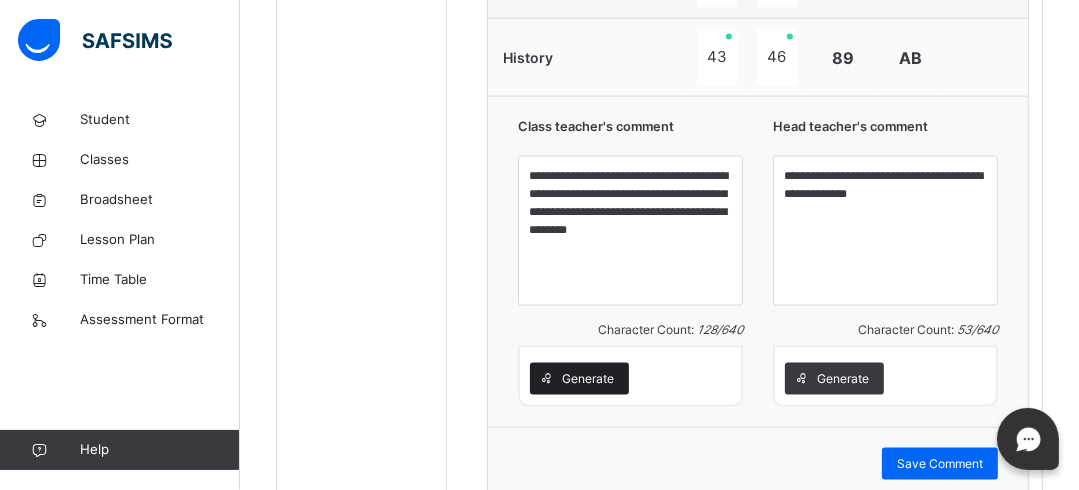 click on "Generate" at bounding box center [588, 379] 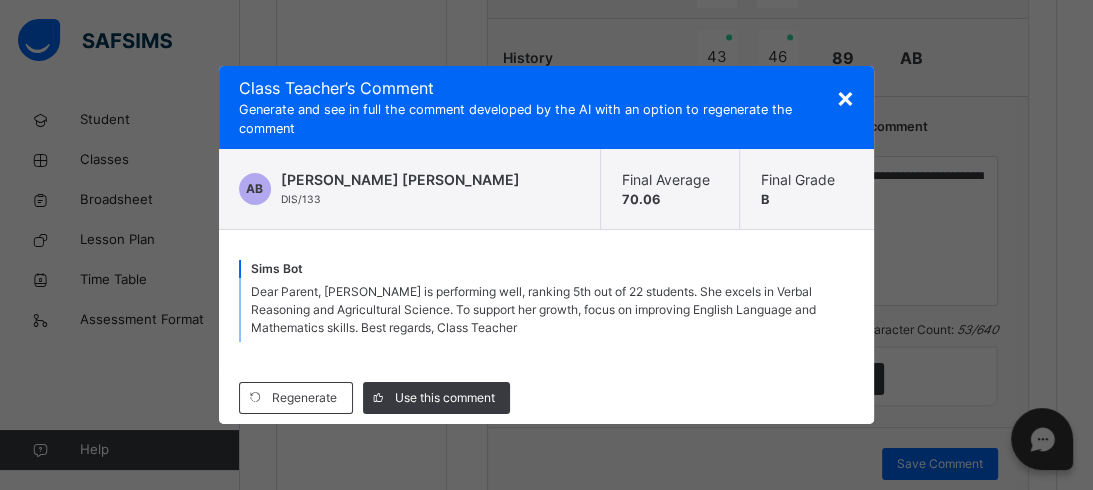 click on "×" at bounding box center [844, 97] 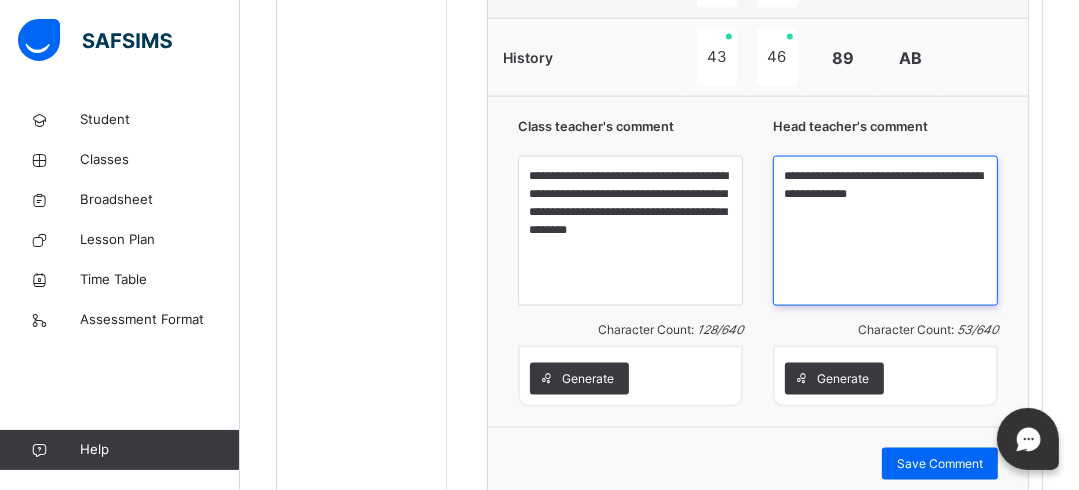 click on "**********" at bounding box center (885, 231) 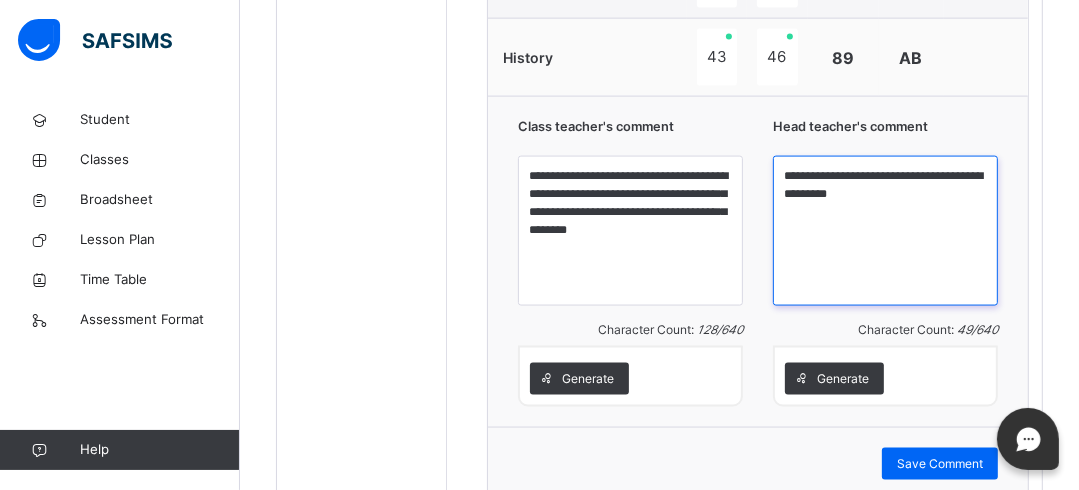 click on "**********" at bounding box center (885, 231) 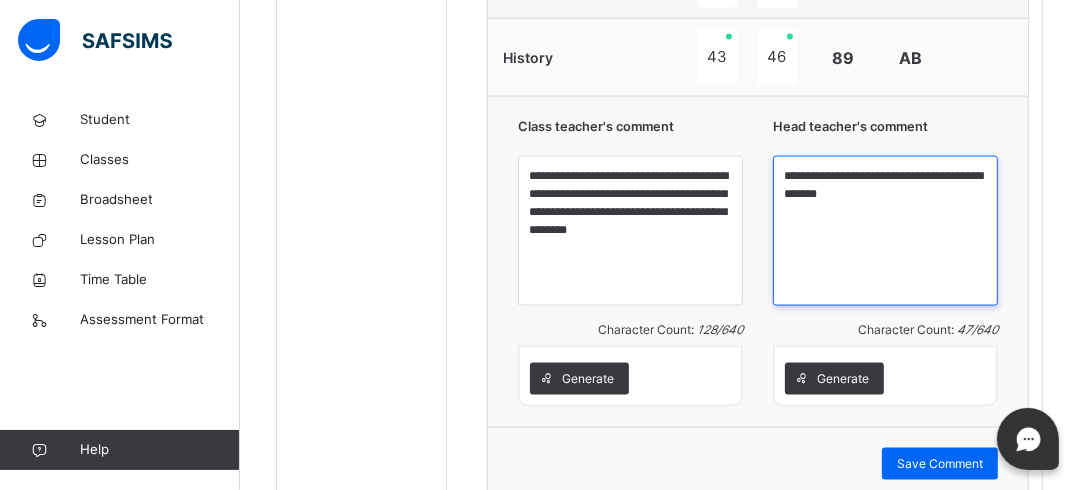 click on "**********" at bounding box center [885, 231] 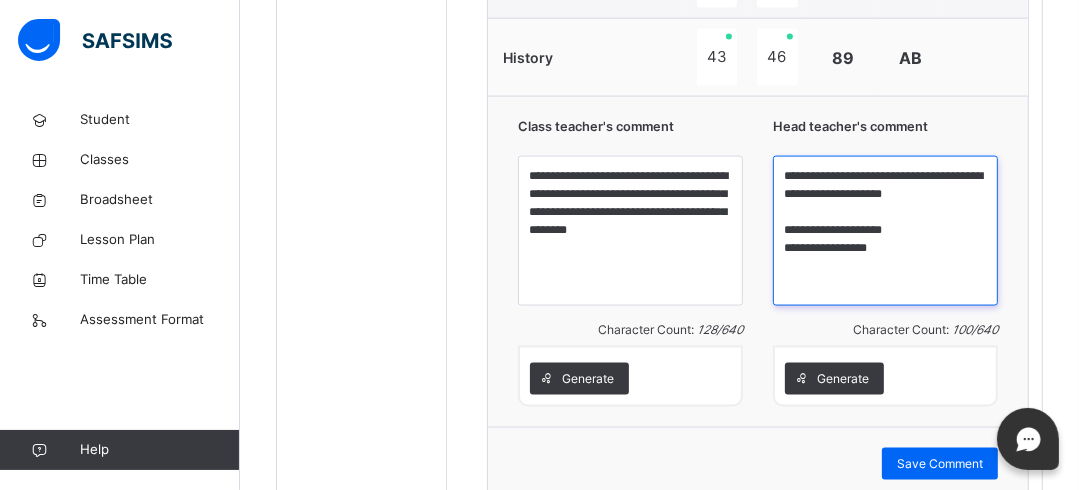 click on "**********" at bounding box center [885, 231] 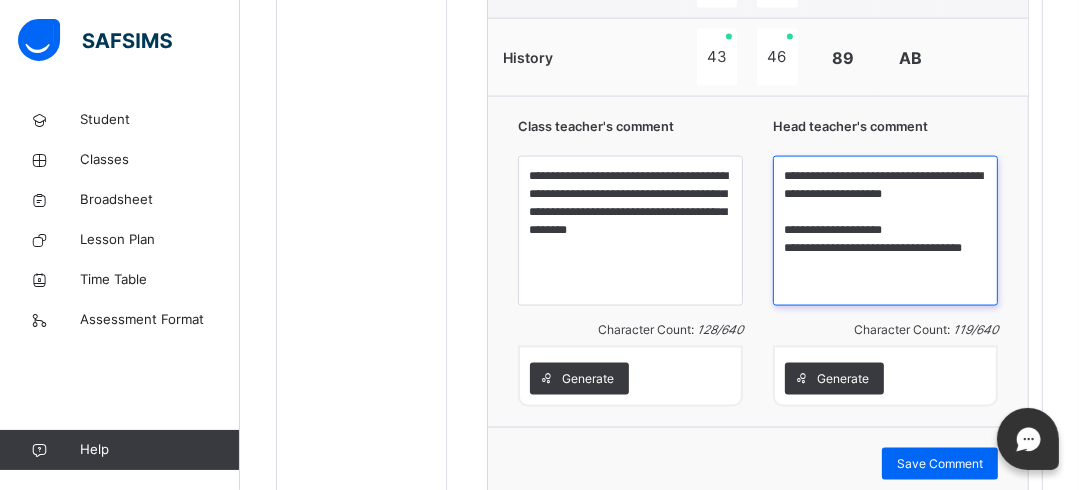 click on "**********" at bounding box center (885, 231) 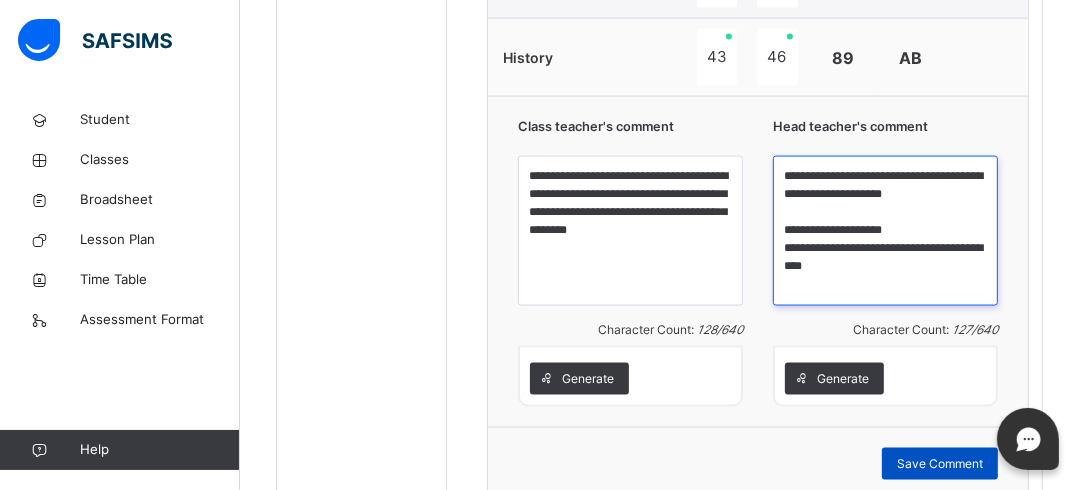 type on "**********" 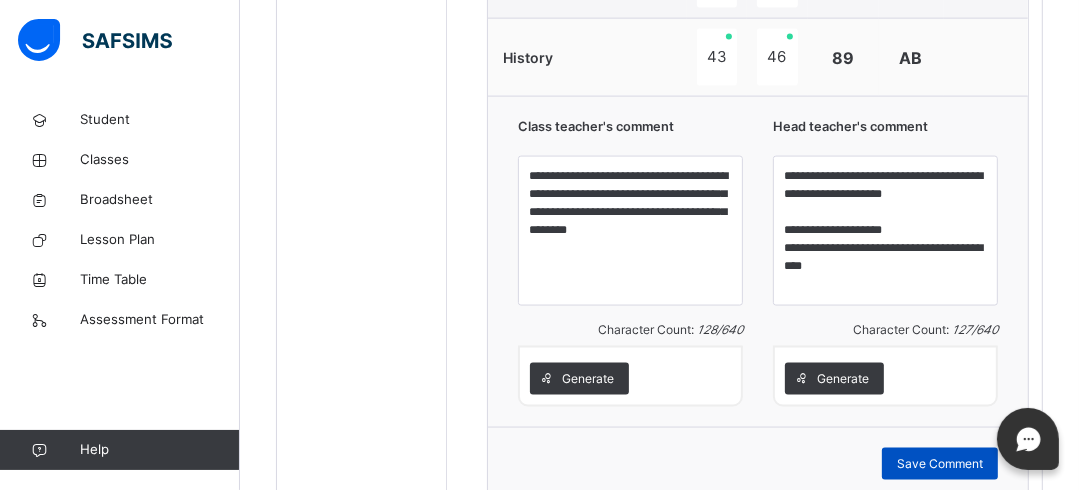 click on "Save Comment" at bounding box center (940, 464) 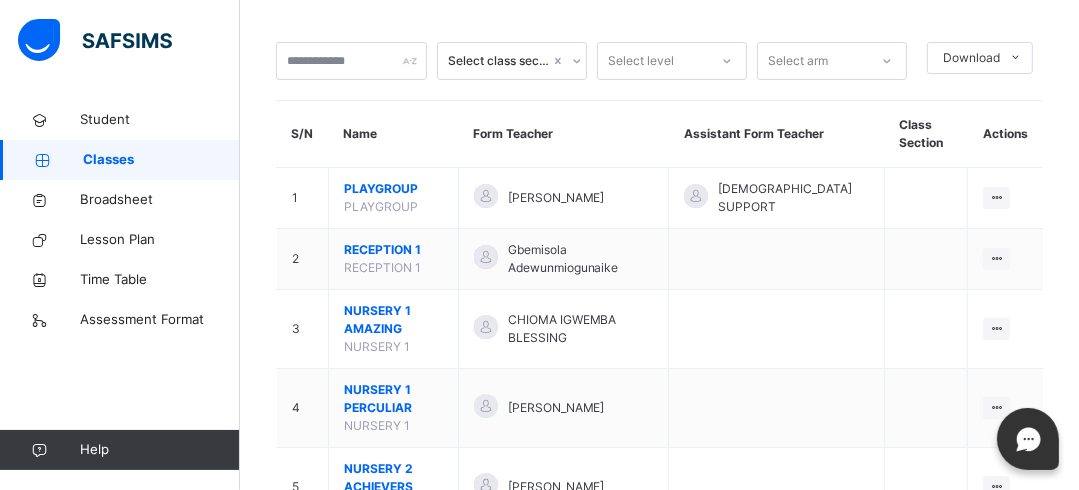scroll, scrollTop: 1502, scrollLeft: 0, axis: vertical 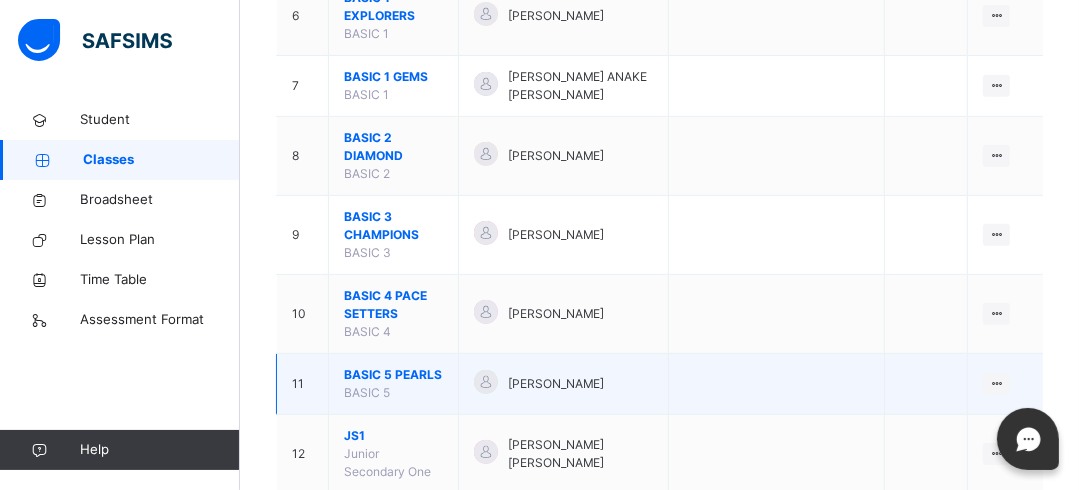 click on "BASIC 5   PEARLS" at bounding box center (393, 375) 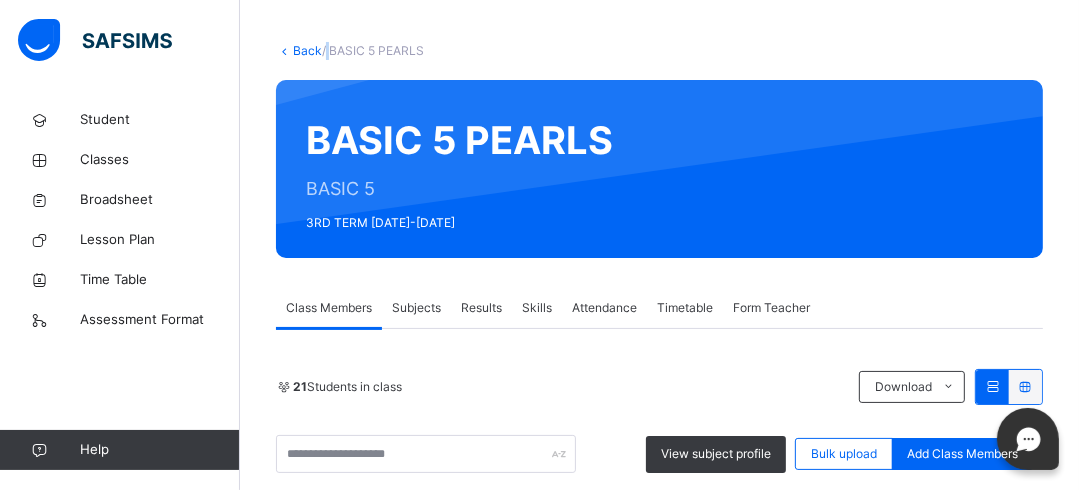scroll, scrollTop: 638, scrollLeft: 0, axis: vertical 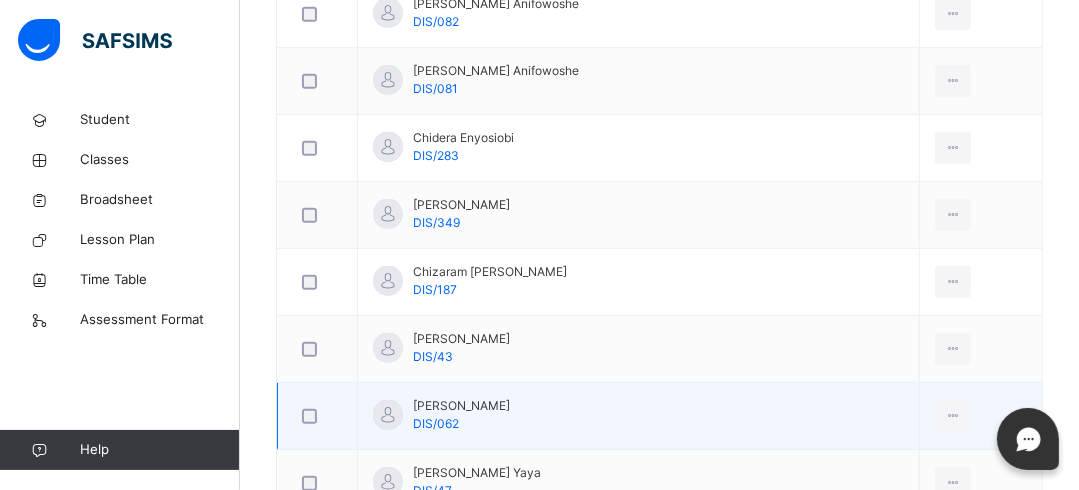 click on "[PERSON_NAME]" at bounding box center [461, 406] 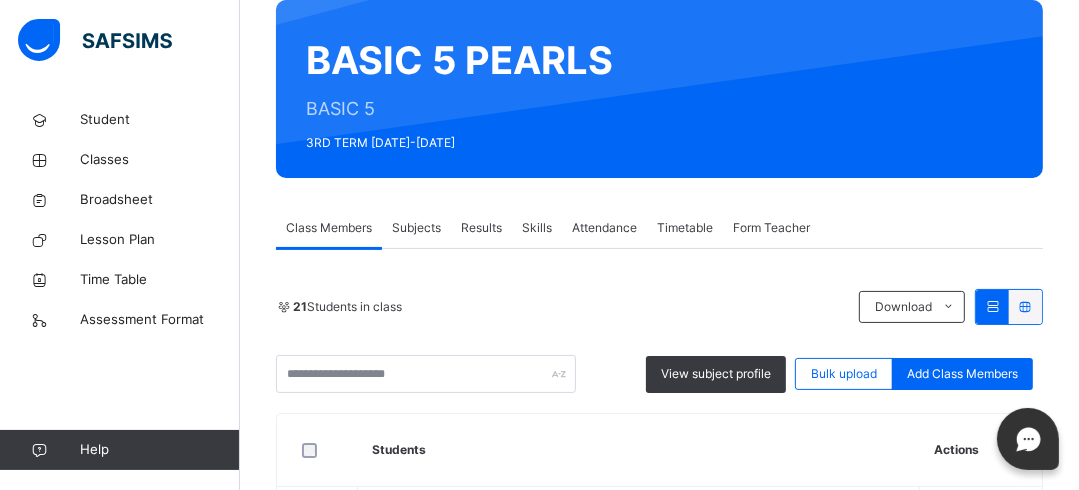 scroll, scrollTop: 116, scrollLeft: 0, axis: vertical 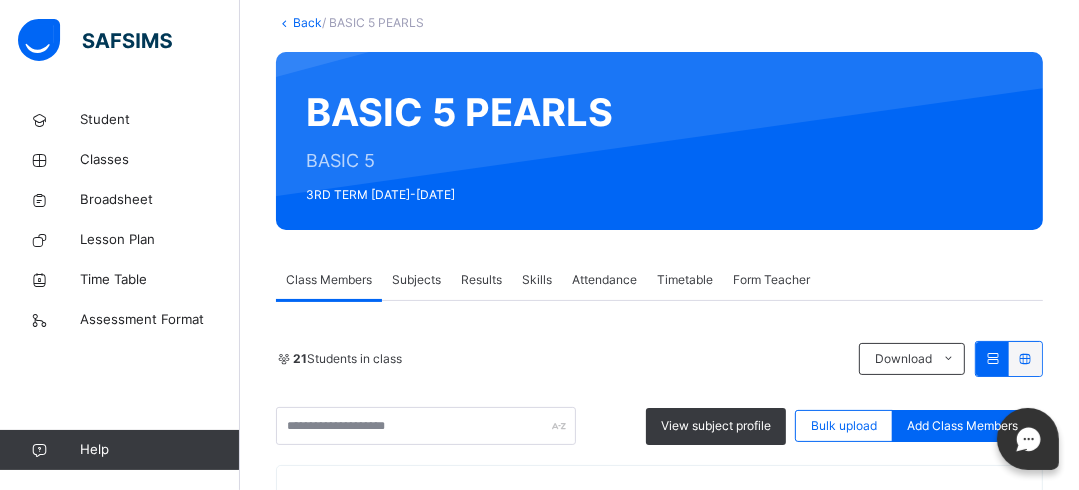 click on "Results" at bounding box center [481, 280] 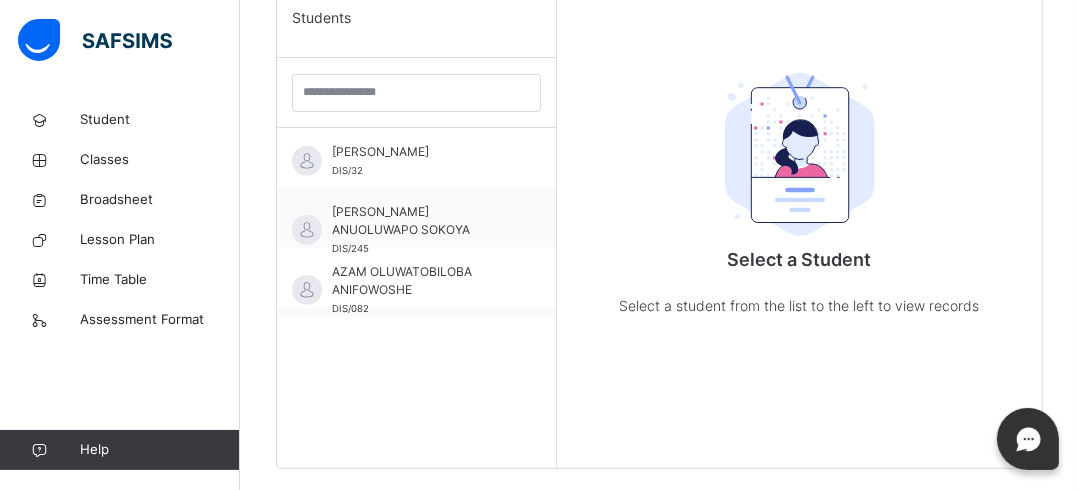 scroll, scrollTop: 580, scrollLeft: 0, axis: vertical 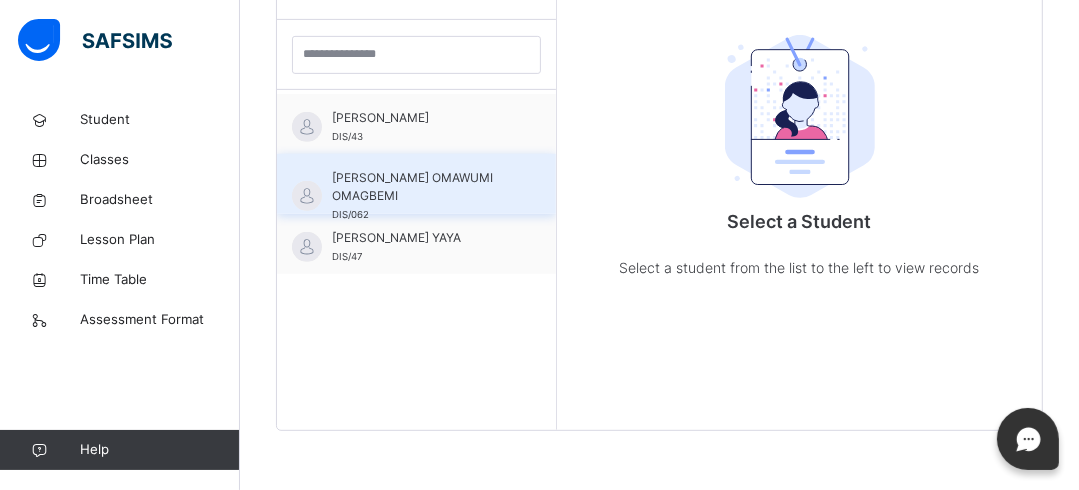 click on "[PERSON_NAME] OMAWUMI OMAGBEMI" at bounding box center (421, 187) 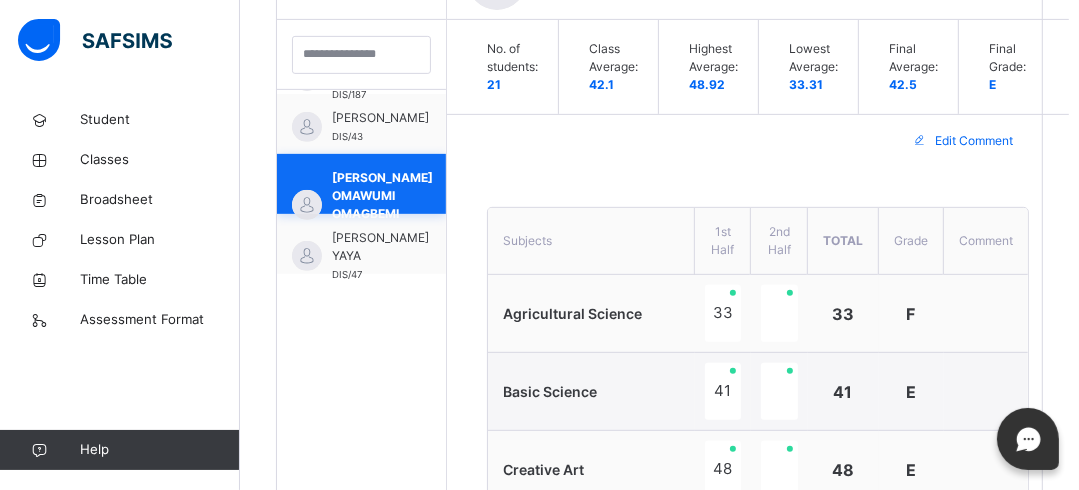 scroll, scrollTop: 424, scrollLeft: 0, axis: vertical 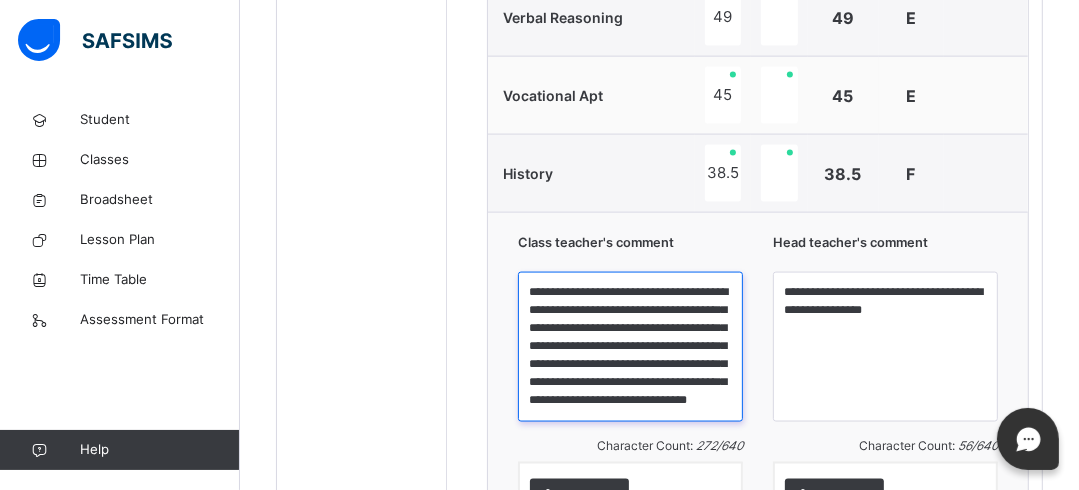 click on "**********" at bounding box center [630, 347] 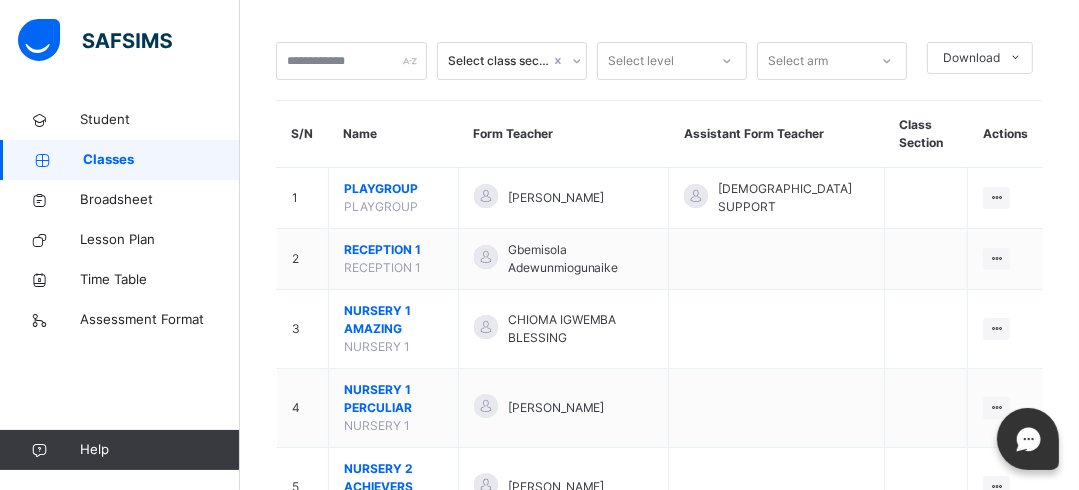 scroll, scrollTop: 1502, scrollLeft: 0, axis: vertical 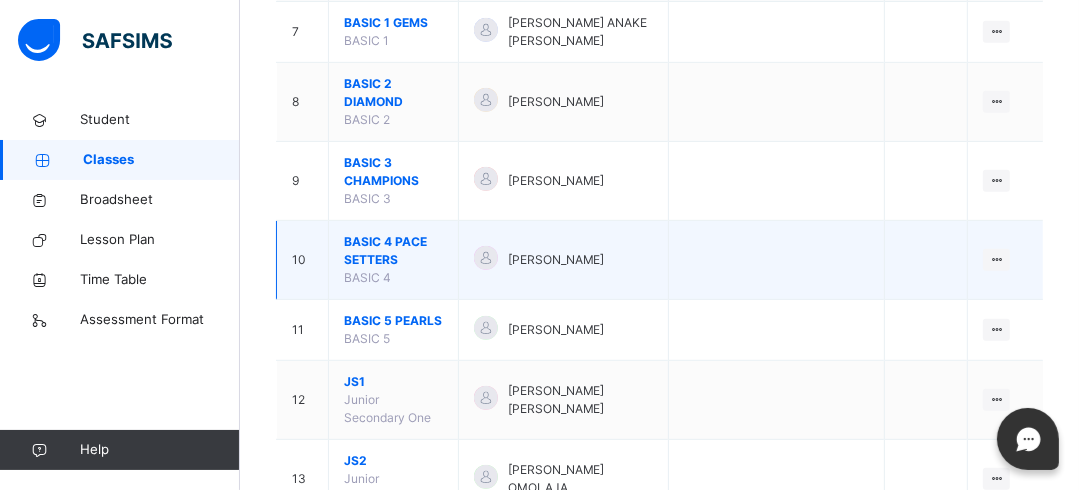 click on "BASIC 4   PACE SETTERS" at bounding box center (393, 251) 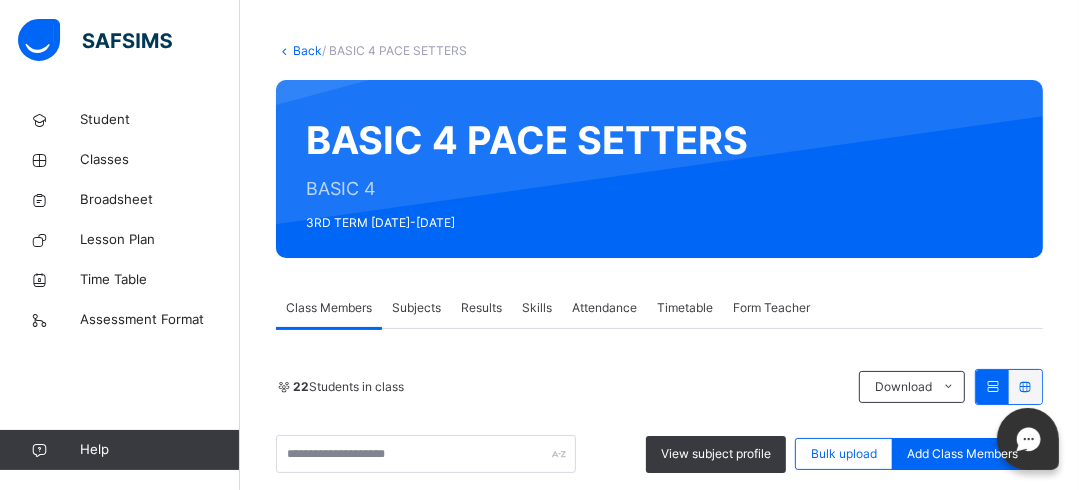 scroll, scrollTop: 692, scrollLeft: 0, axis: vertical 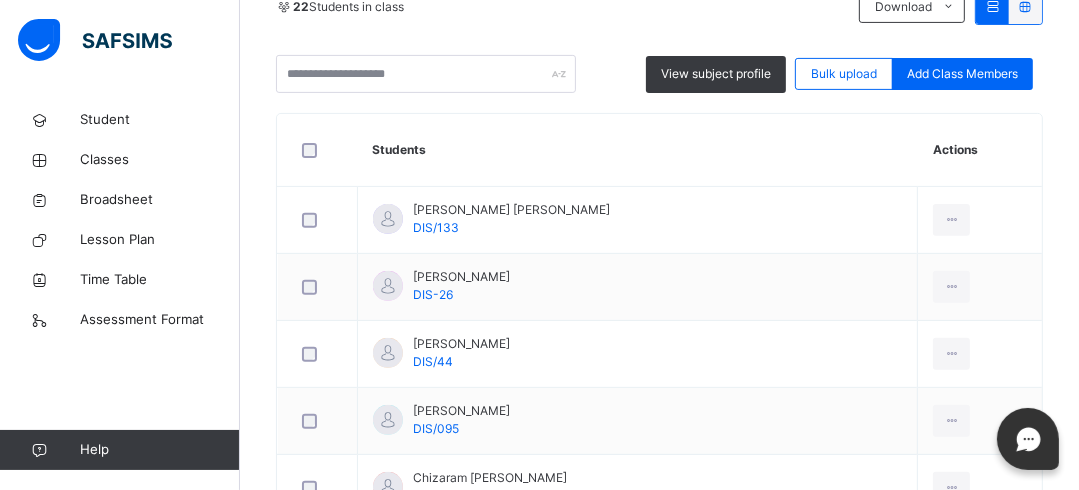 click on "22  Students in class Download Pdf Report Excel Report View subject profile Bulk upload Add Class Members" at bounding box center (659, 41) 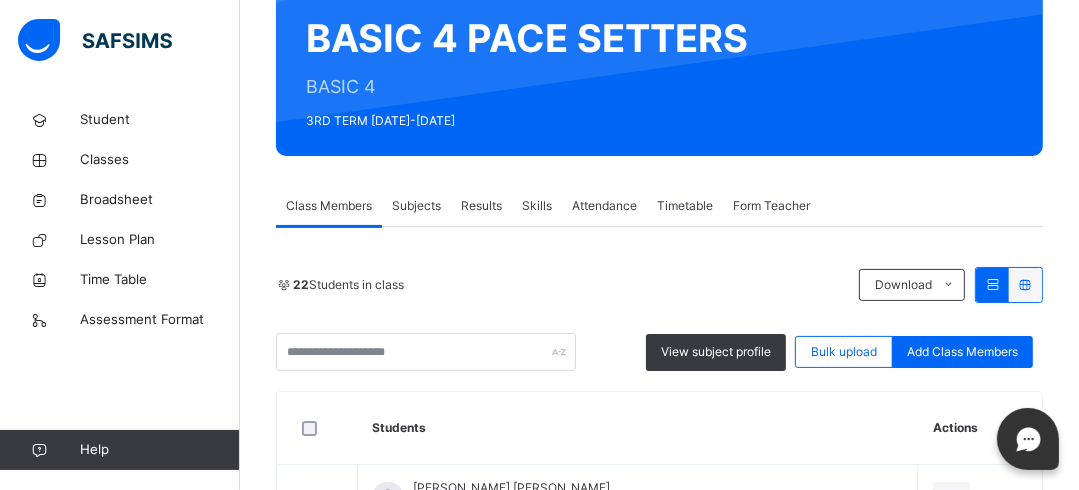 click on "Results" at bounding box center [481, 206] 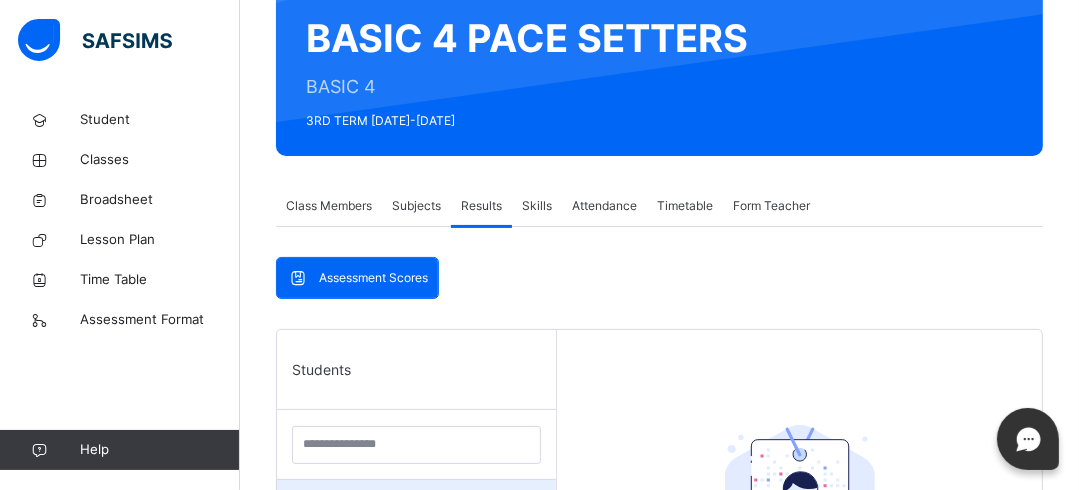 click on "[PERSON_NAME] [PERSON_NAME]" at bounding box center [421, 513] 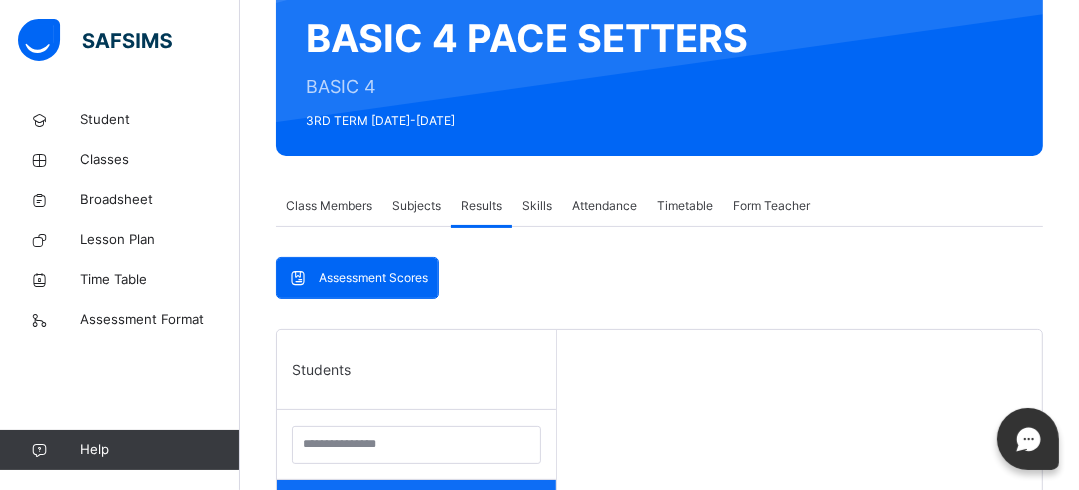scroll, scrollTop: 392, scrollLeft: 0, axis: vertical 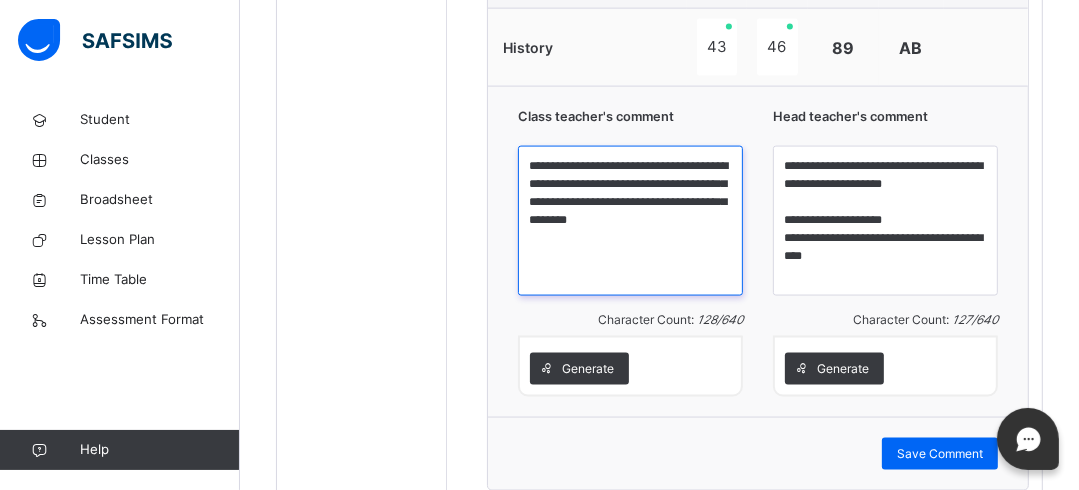 click on "**********" at bounding box center (630, 221) 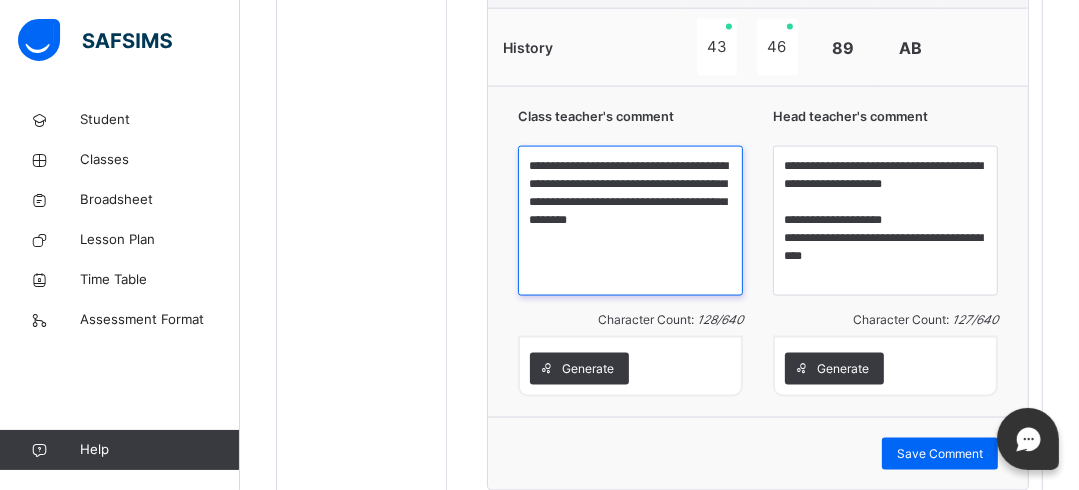 click on "**********" at bounding box center (630, 221) 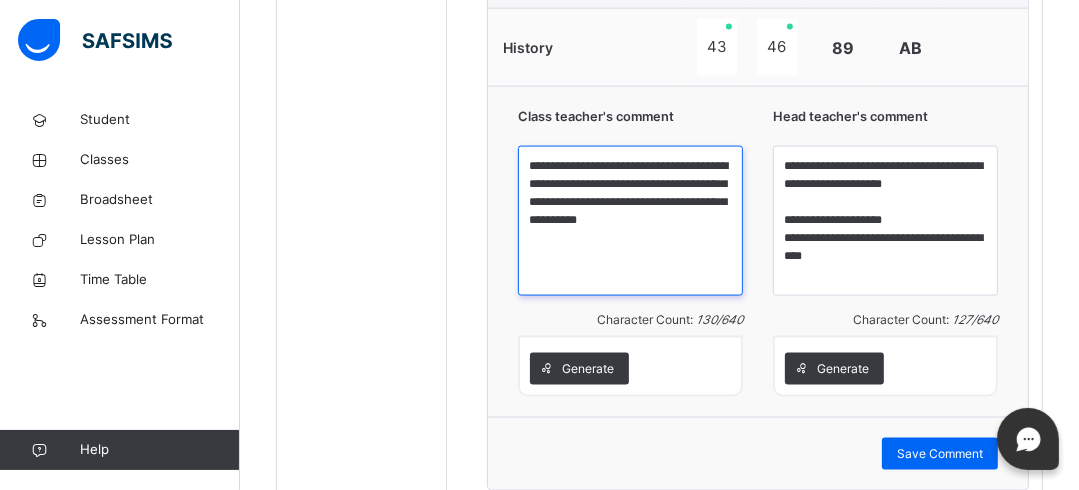 paste on "**********" 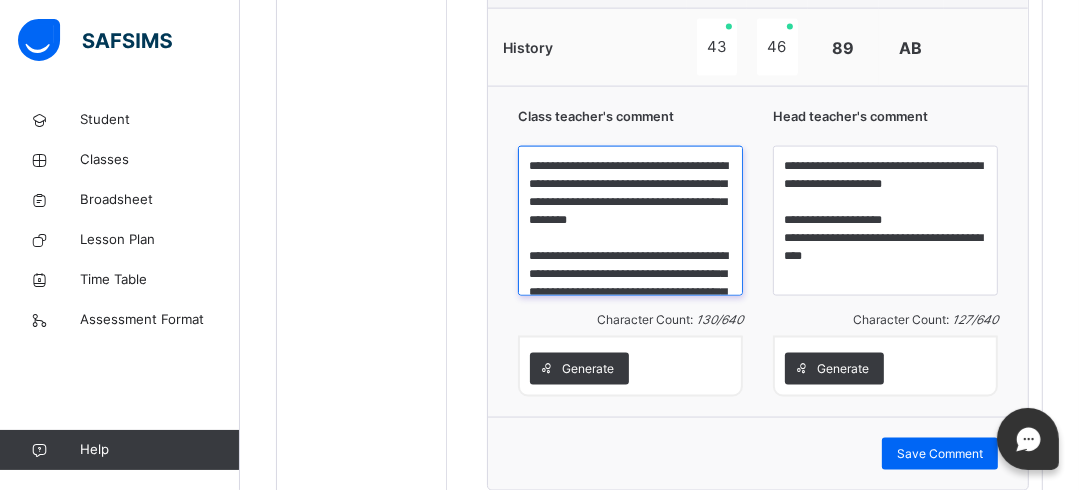 scroll, scrollTop: 130, scrollLeft: 0, axis: vertical 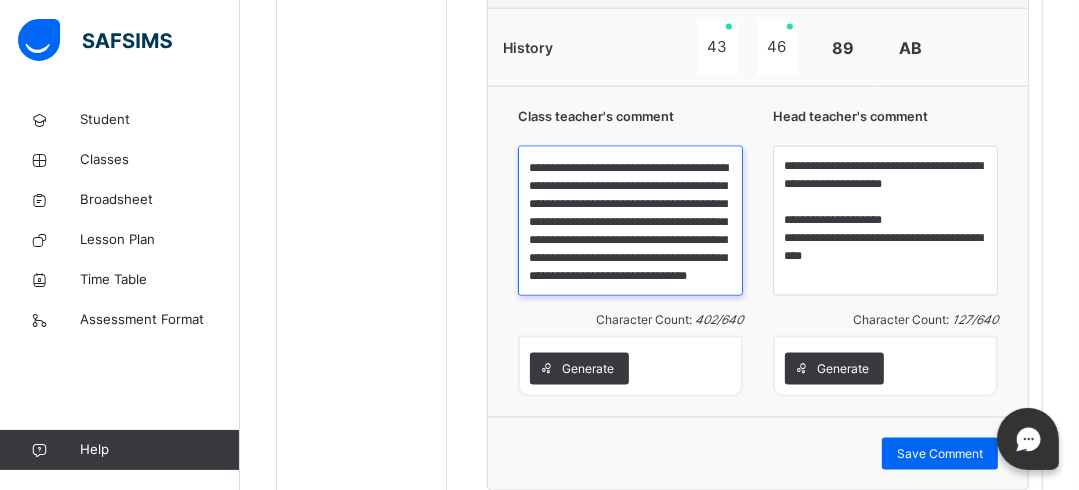 click on "**********" at bounding box center (630, 221) 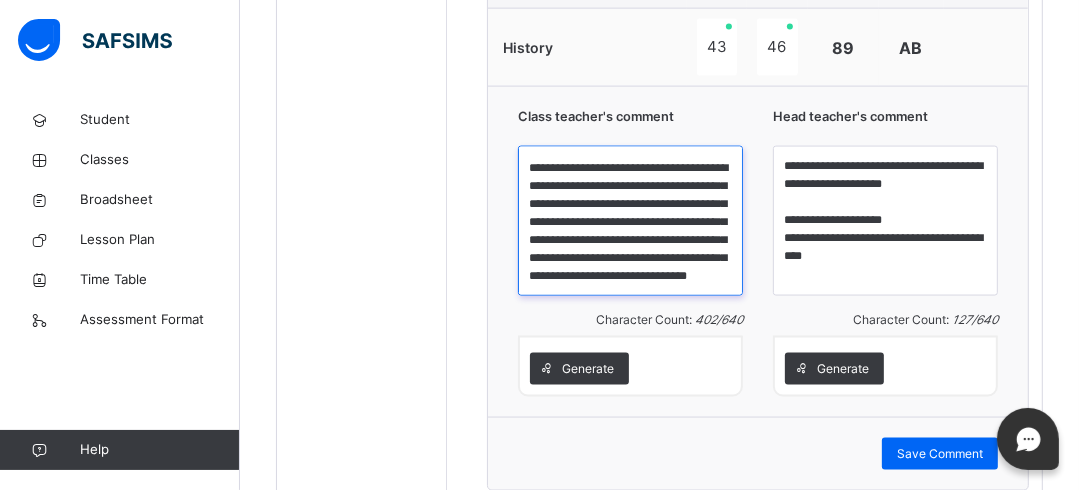 scroll, scrollTop: 0, scrollLeft: 0, axis: both 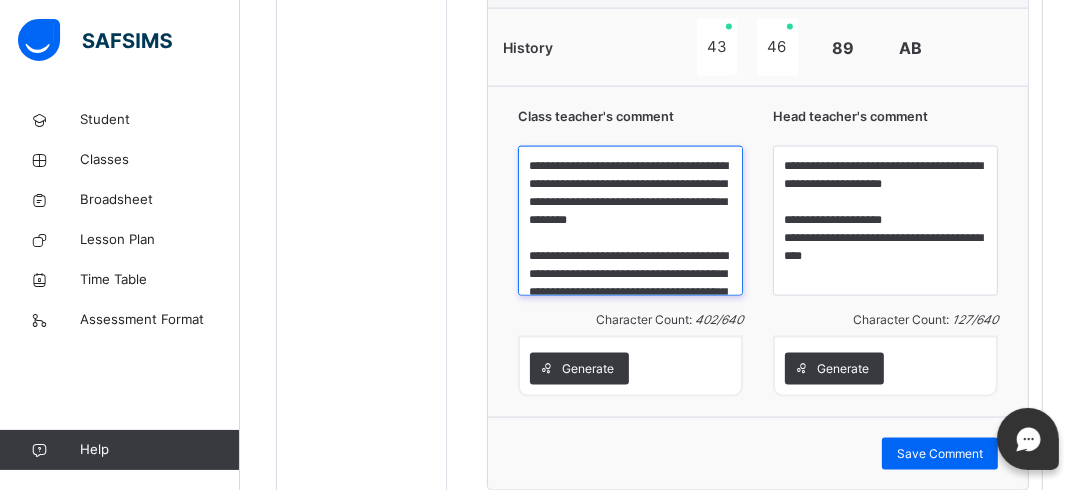 click on "**********" at bounding box center [630, 221] 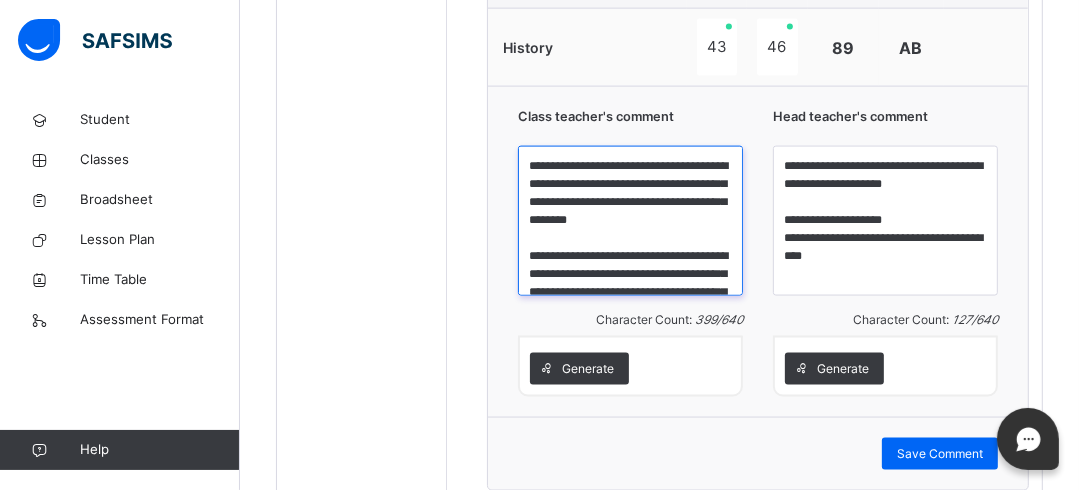 click on "**********" at bounding box center (630, 221) 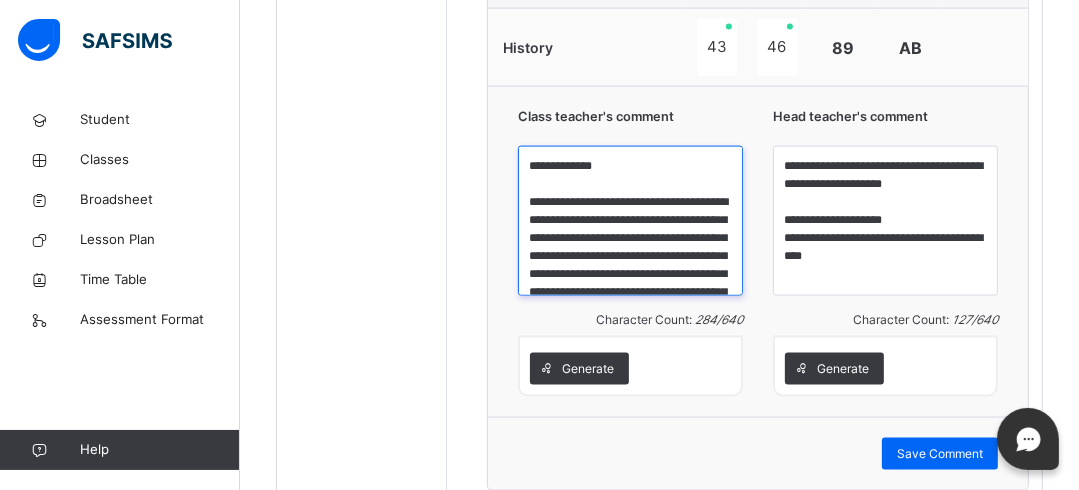 click on "**********" at bounding box center [630, 221] 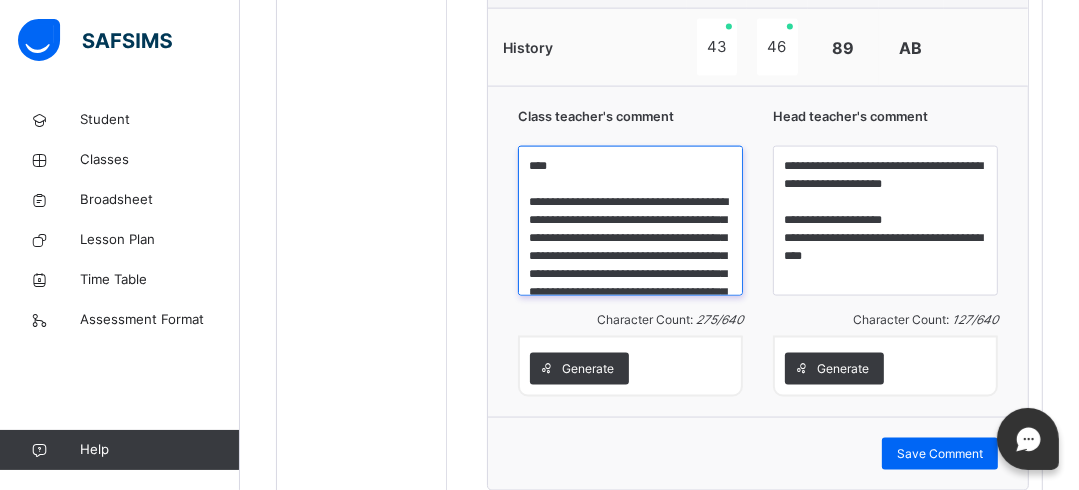 click on "**********" at bounding box center (630, 221) 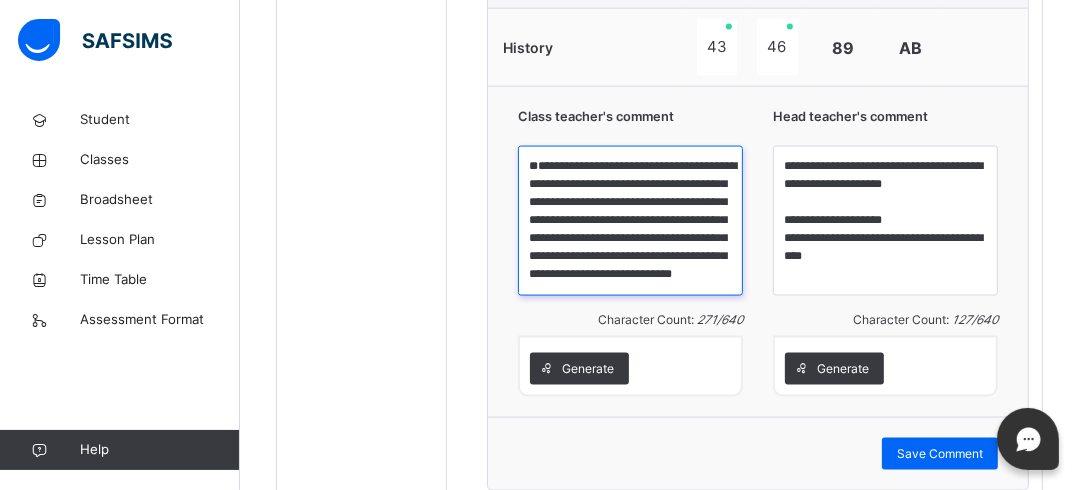 click on "**********" at bounding box center (630, 221) 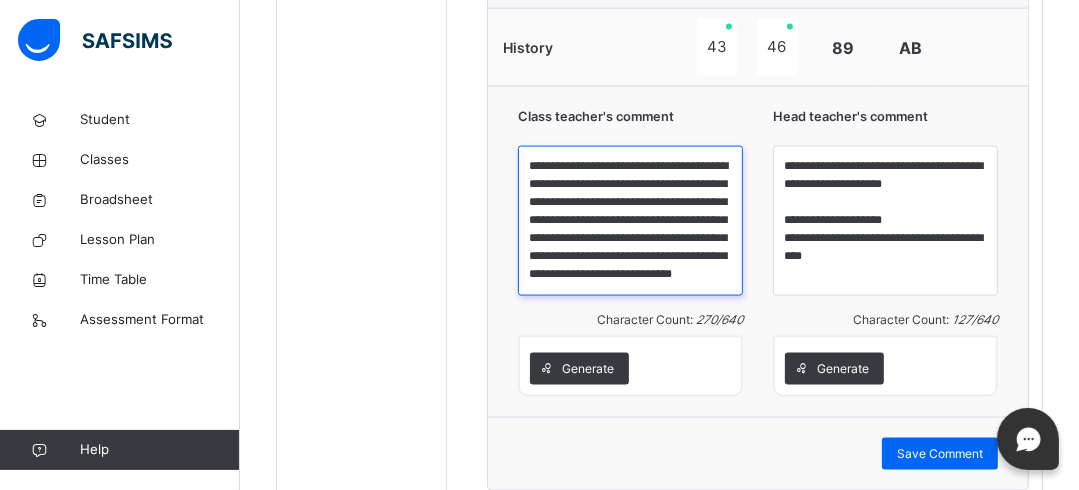 scroll, scrollTop: 0, scrollLeft: 0, axis: both 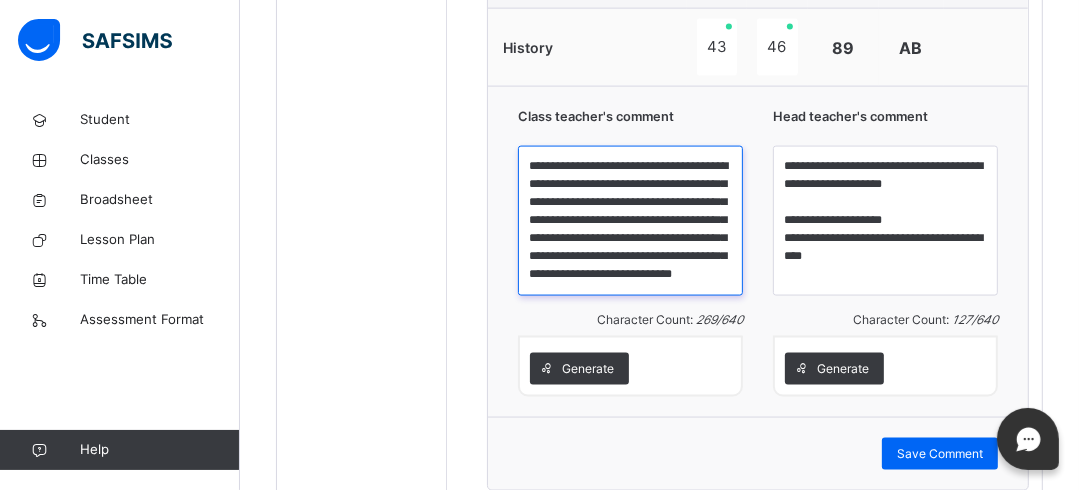 click on "**********" at bounding box center [630, 221] 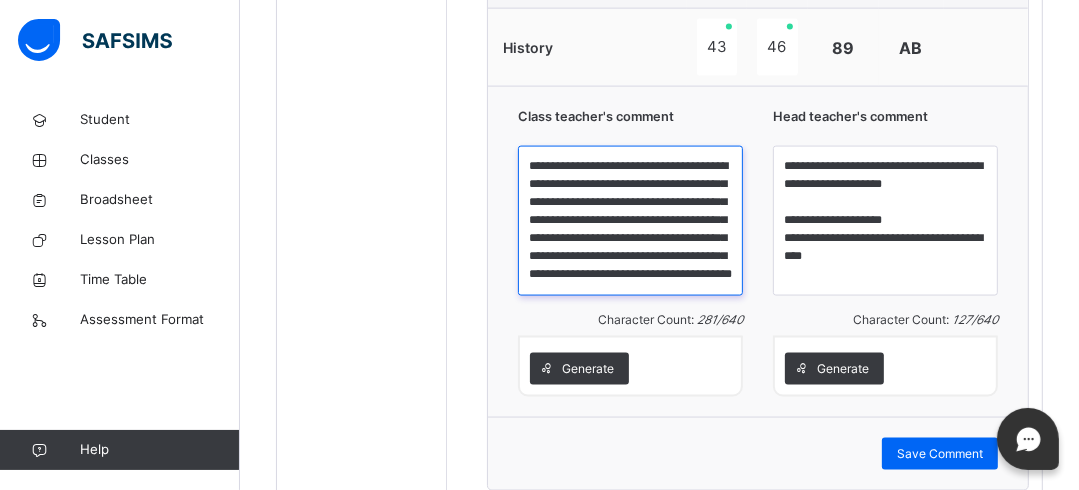 click on "**********" at bounding box center [630, 221] 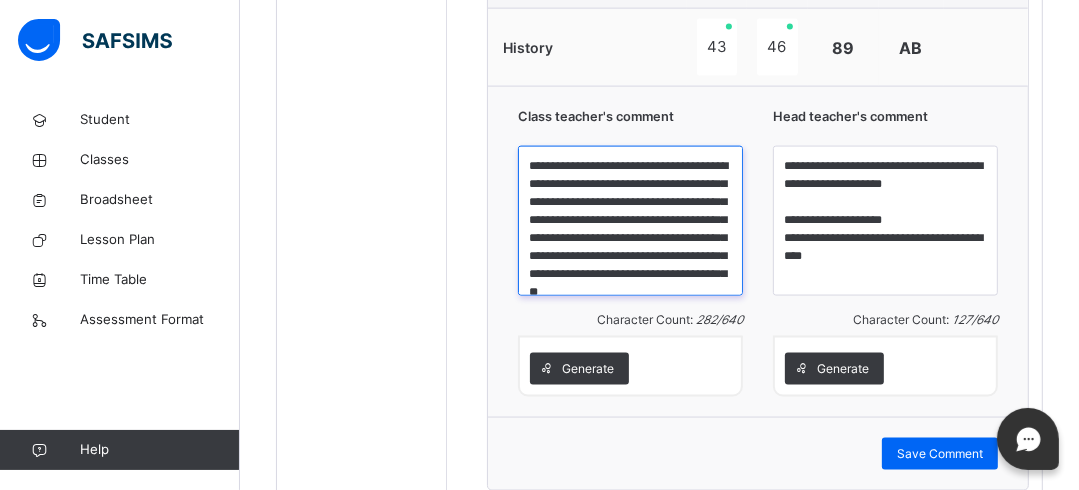 scroll, scrollTop: 32, scrollLeft: 0, axis: vertical 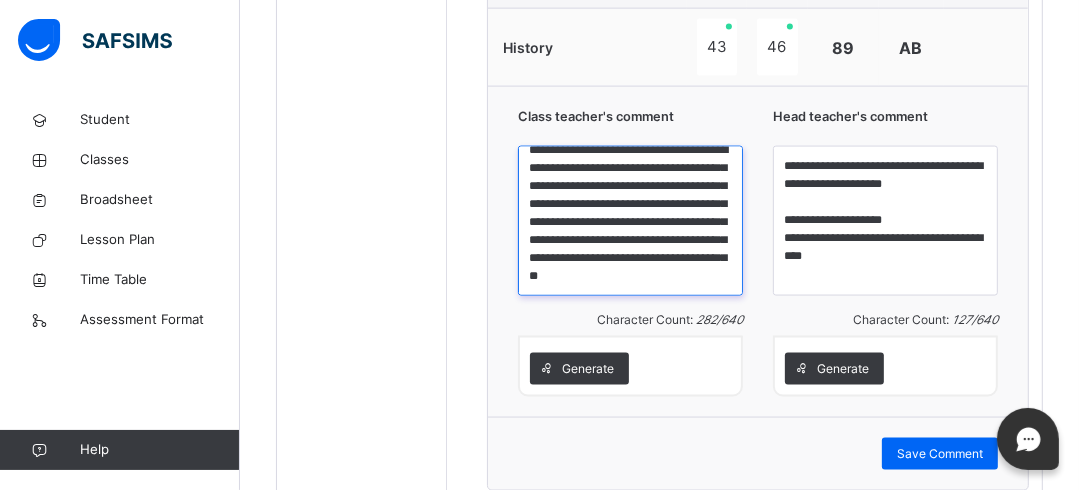 click on "**********" at bounding box center [630, 221] 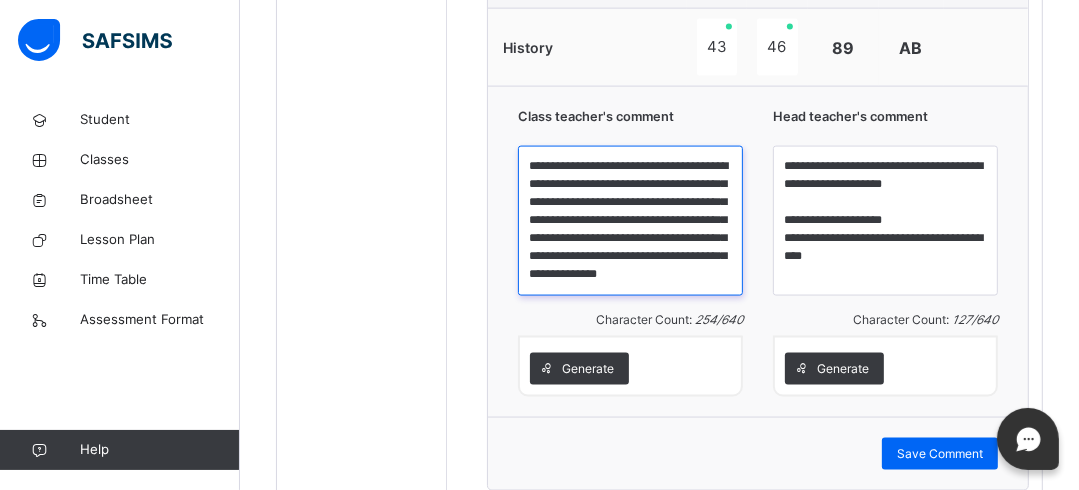 click on "**********" at bounding box center [630, 221] 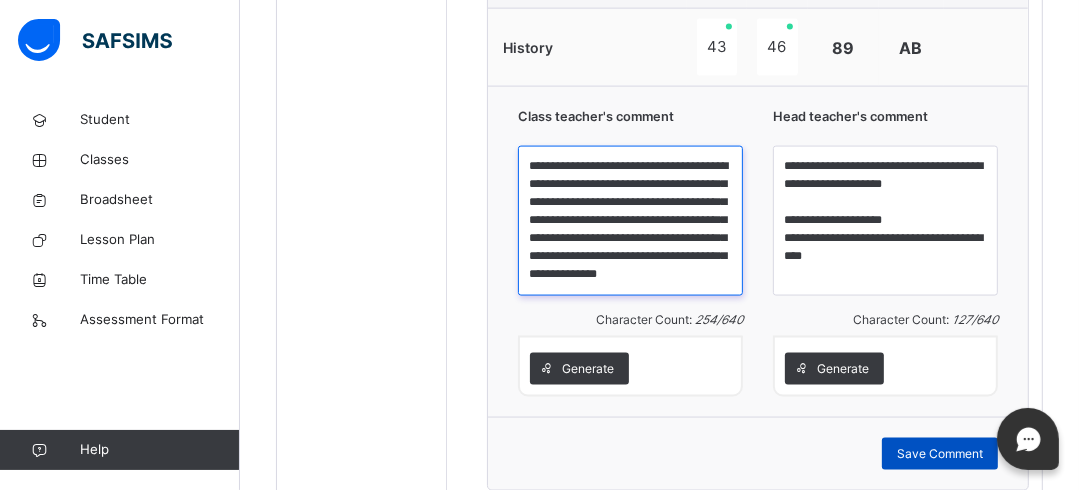 type on "**********" 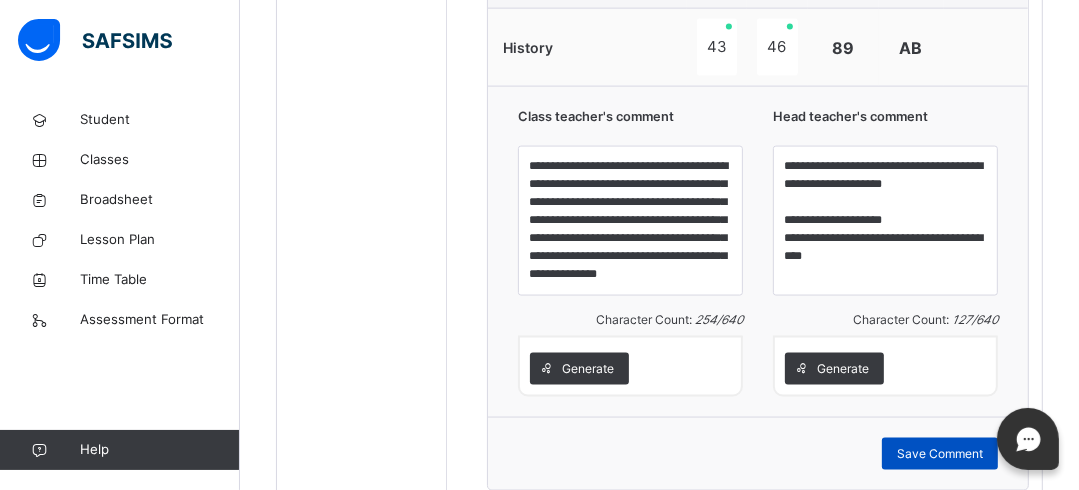 click on "Save Comment" at bounding box center (940, 454) 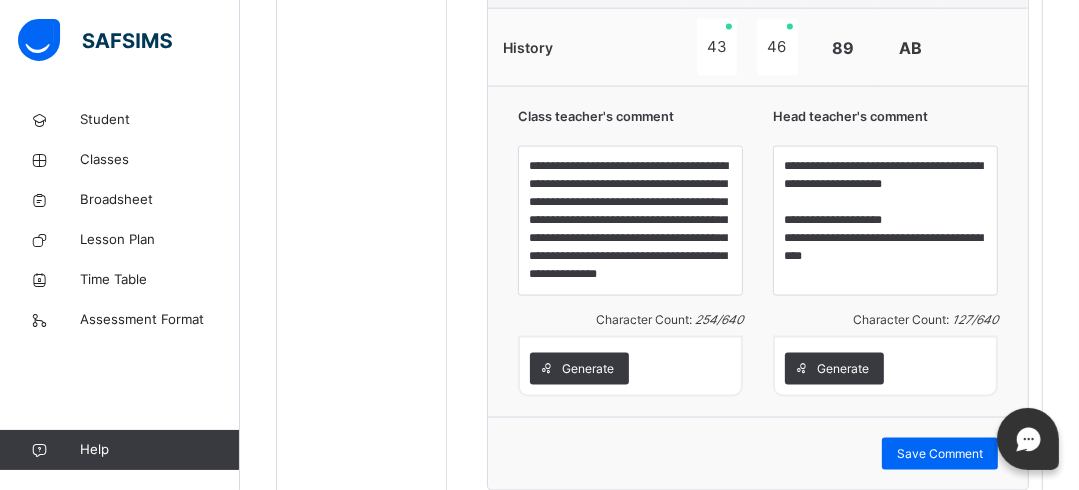 scroll, scrollTop: 2068, scrollLeft: 0, axis: vertical 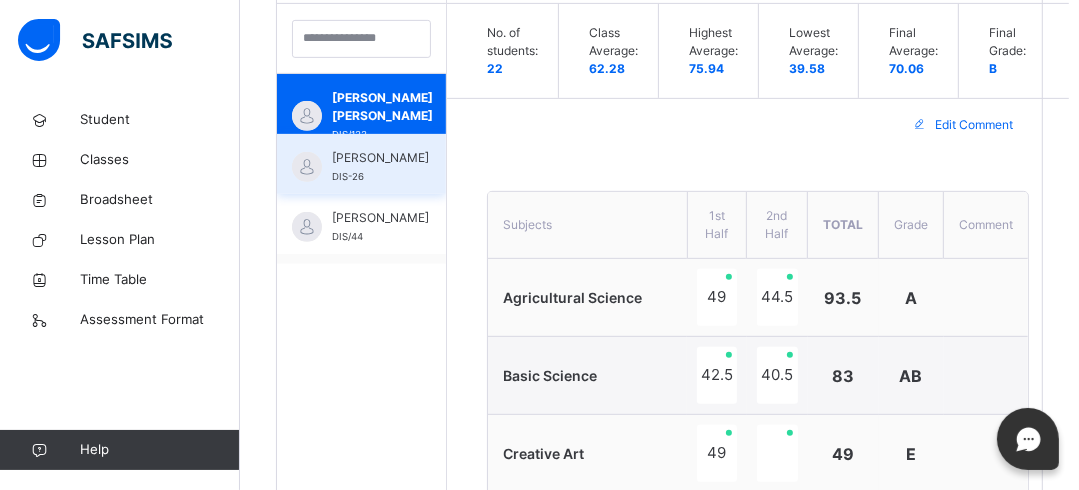 click on "[PERSON_NAME]" at bounding box center (380, 158) 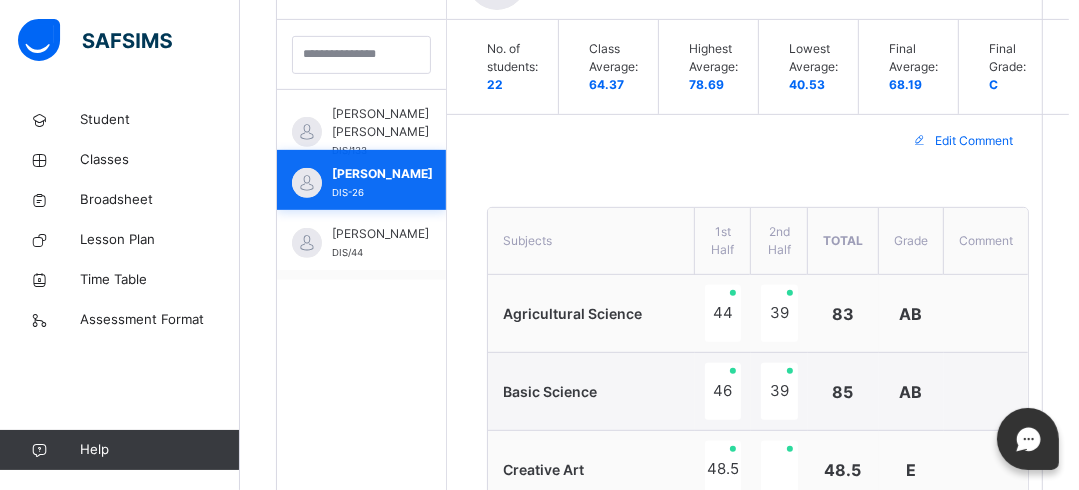scroll, scrollTop: 596, scrollLeft: 0, axis: vertical 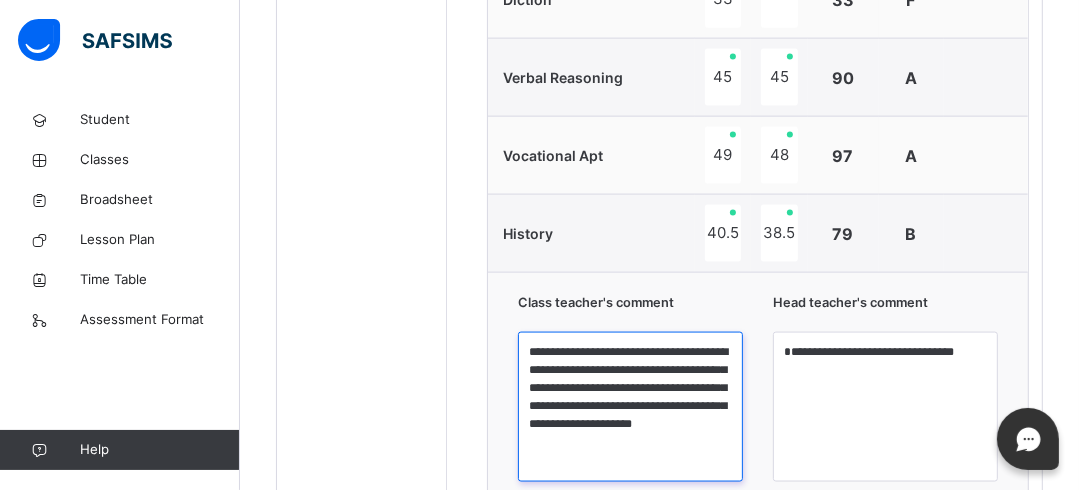click on "**********" at bounding box center (630, 407) 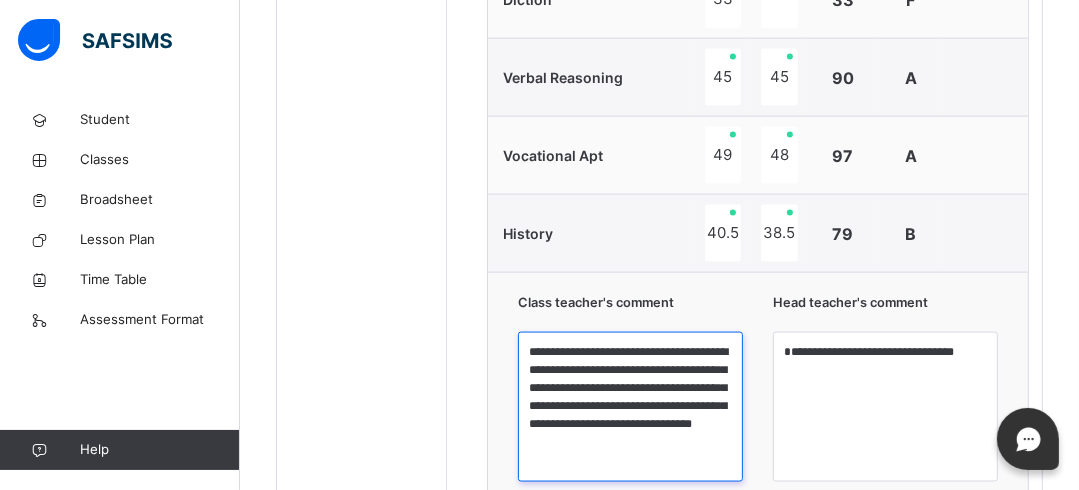 click on "**********" at bounding box center [630, 407] 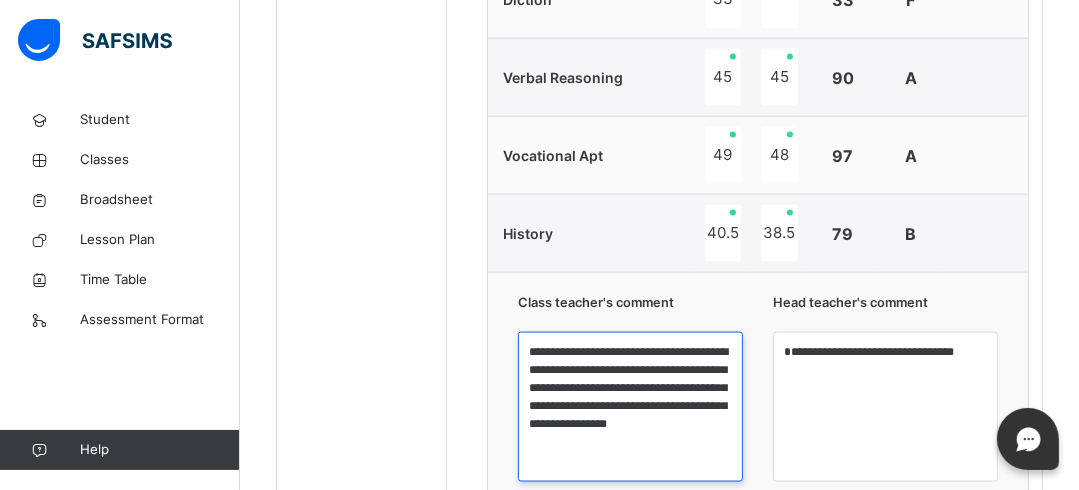 type on "**********" 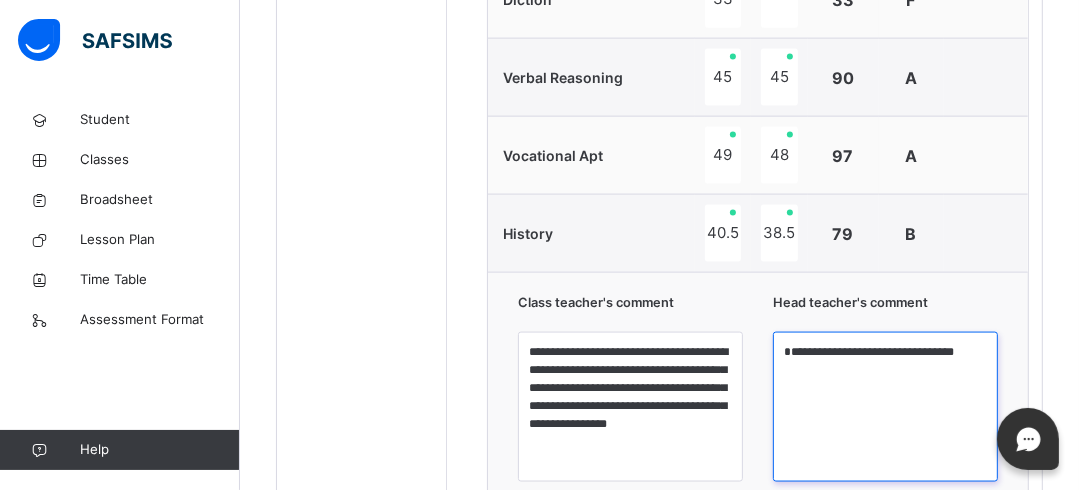 click on "**********" at bounding box center (885, 407) 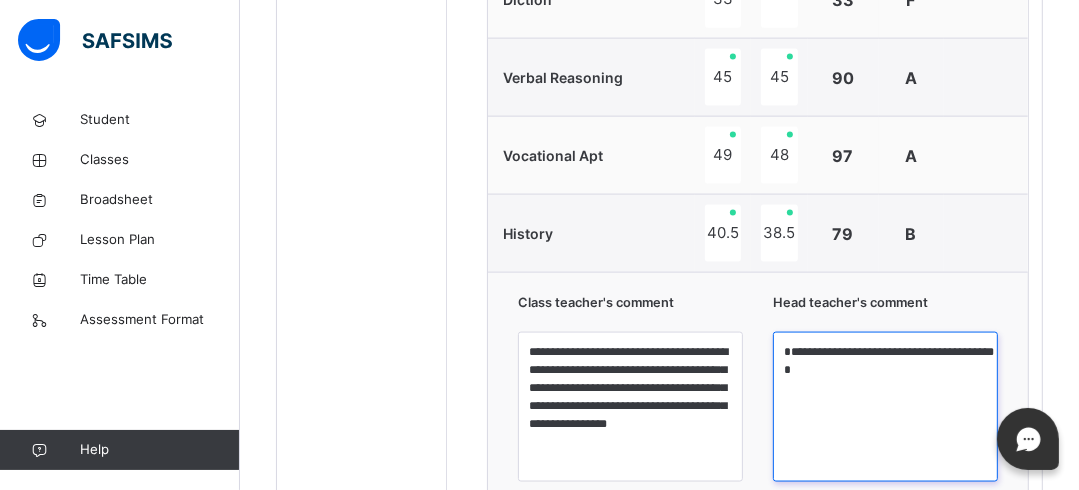click on "**********" at bounding box center (885, 407) 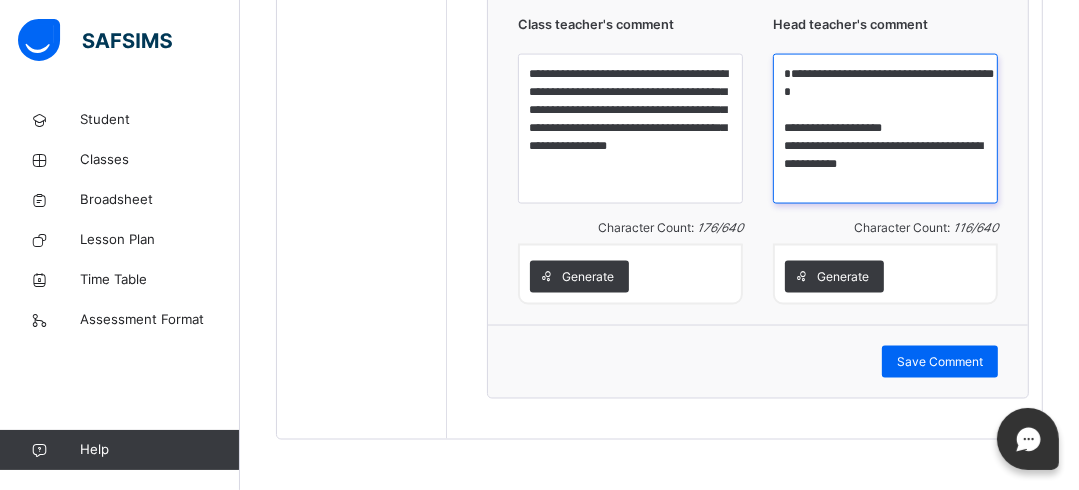 scroll, scrollTop: 2274, scrollLeft: 0, axis: vertical 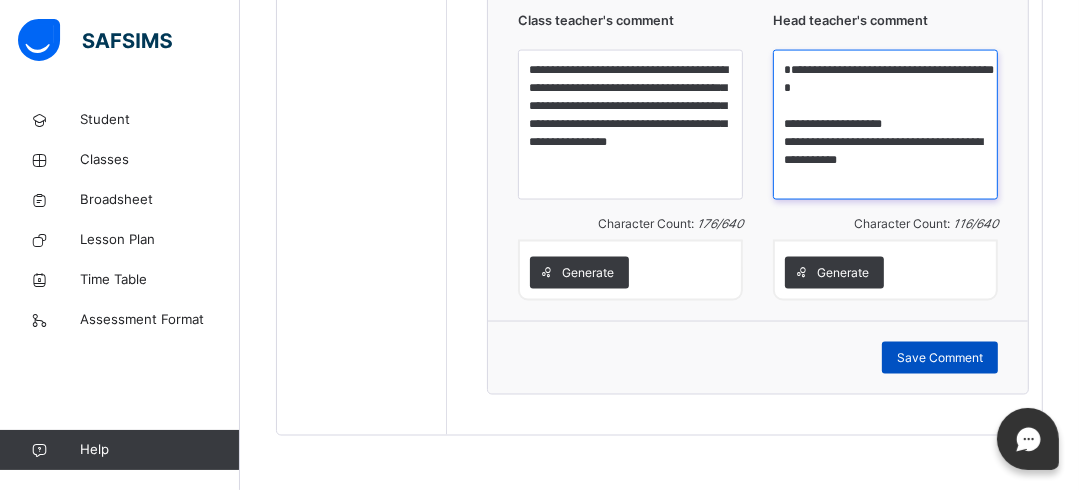 type on "**********" 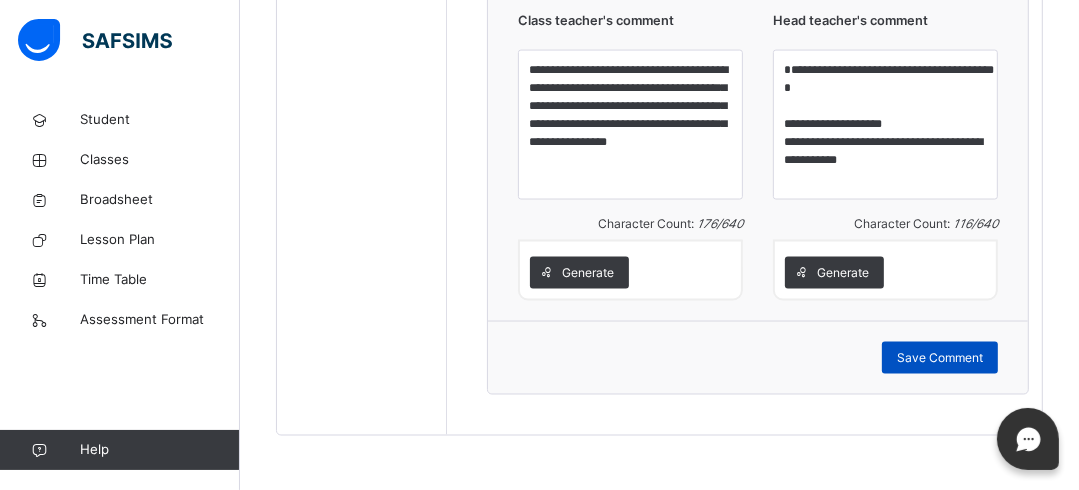 click on "Save Comment" at bounding box center (940, 358) 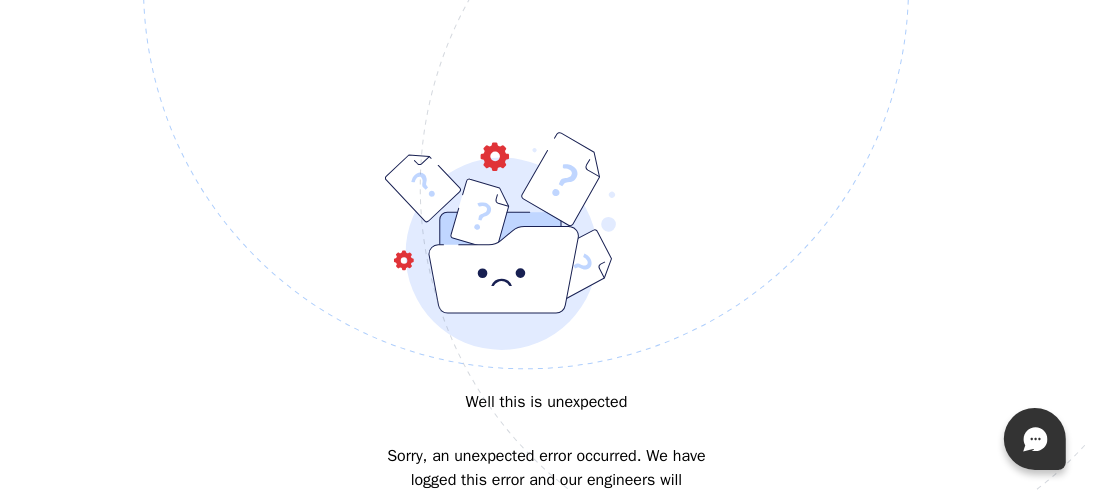 scroll, scrollTop: 0, scrollLeft: 0, axis: both 